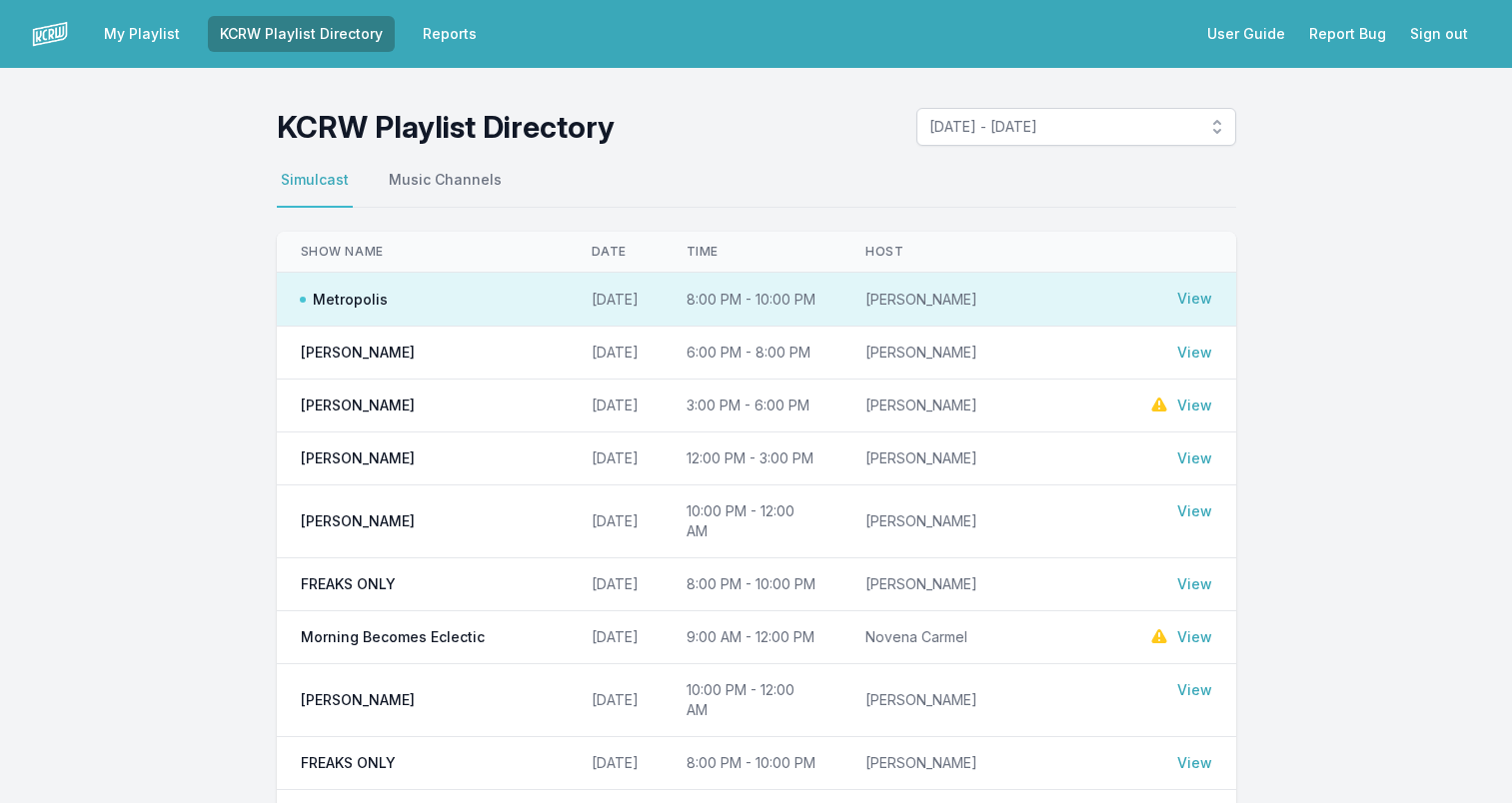 scroll, scrollTop: 0, scrollLeft: 0, axis: both 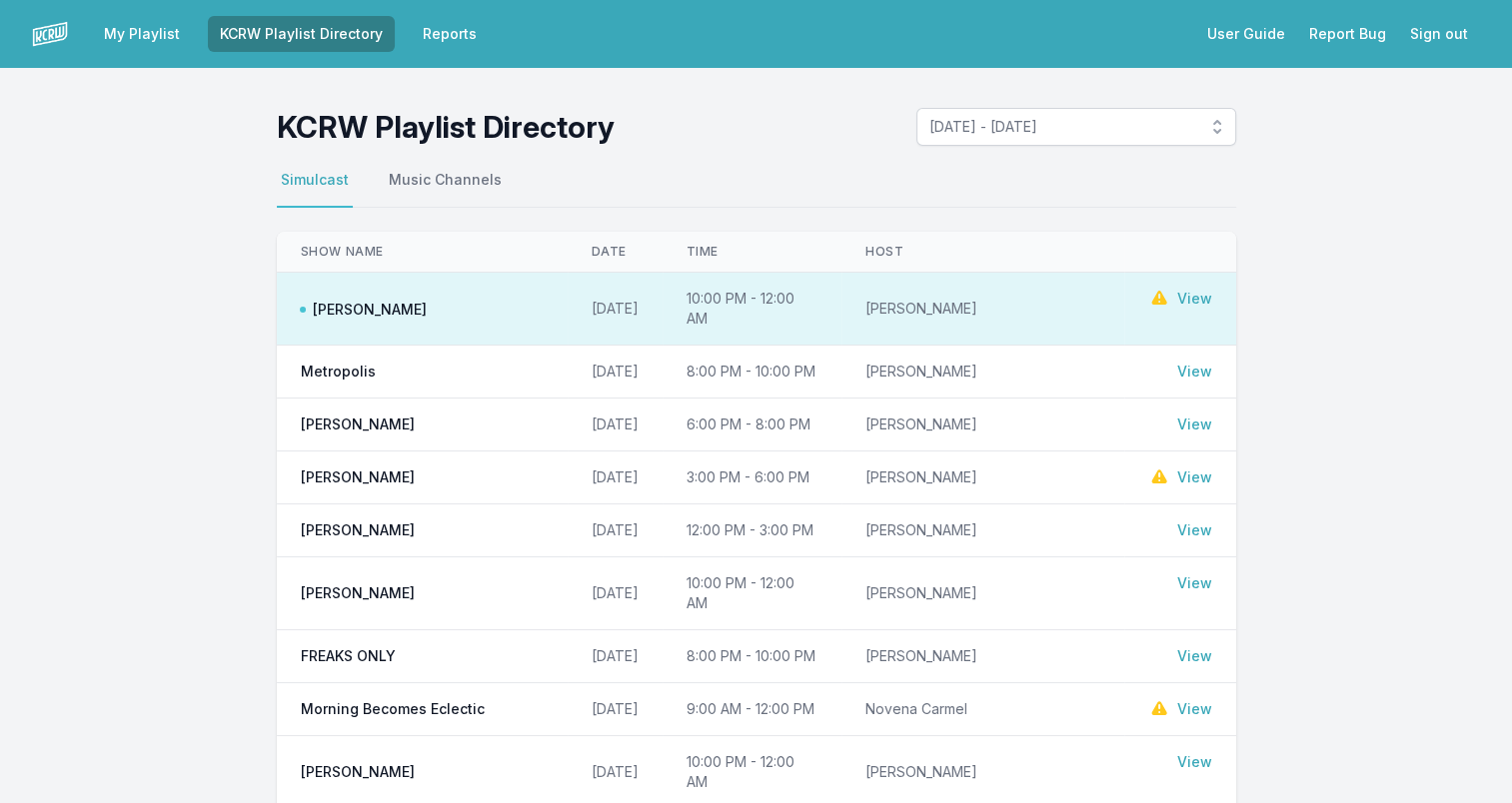 click on "View" at bounding box center [1194, 299] 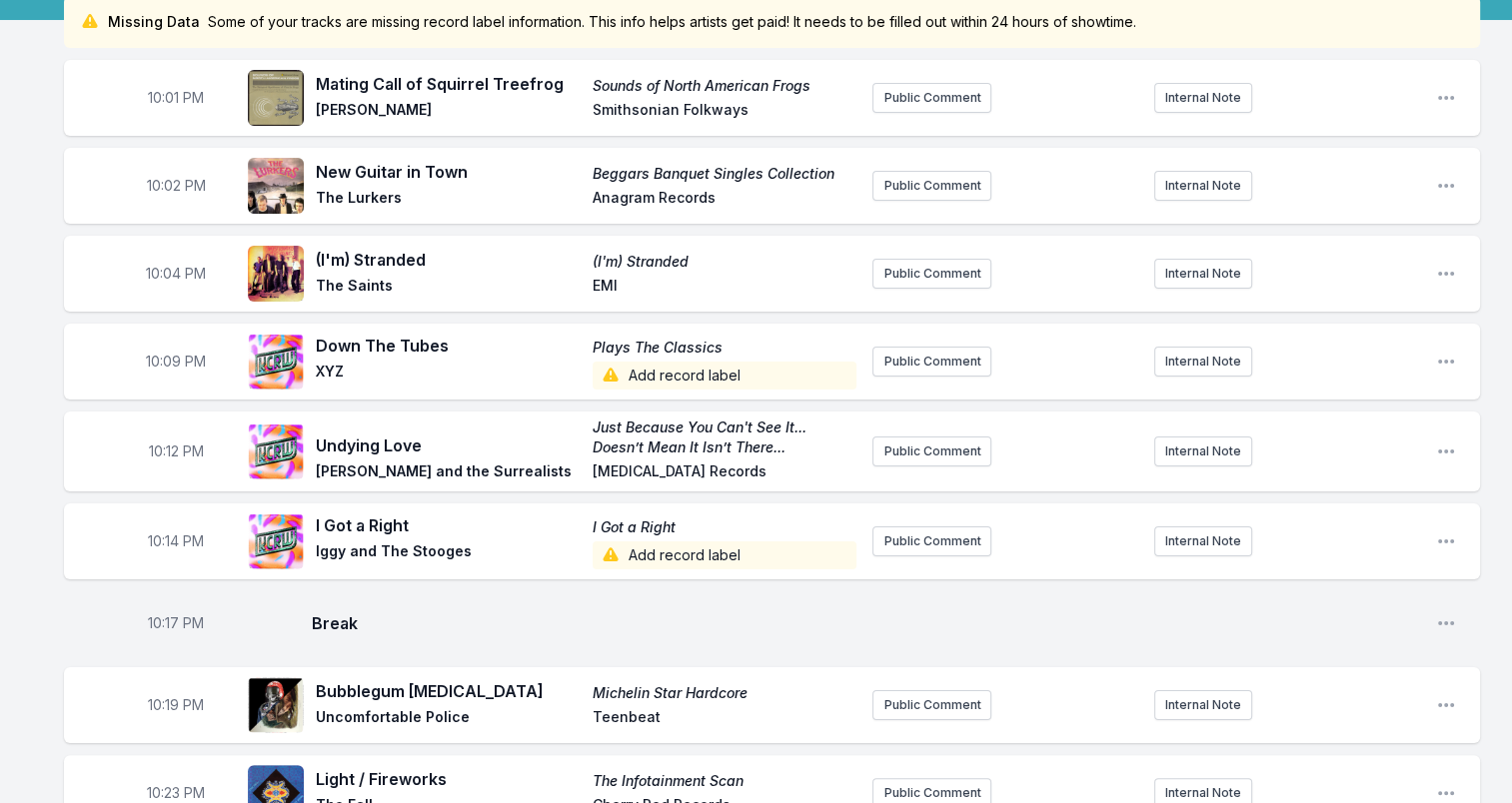 scroll, scrollTop: 0, scrollLeft: 0, axis: both 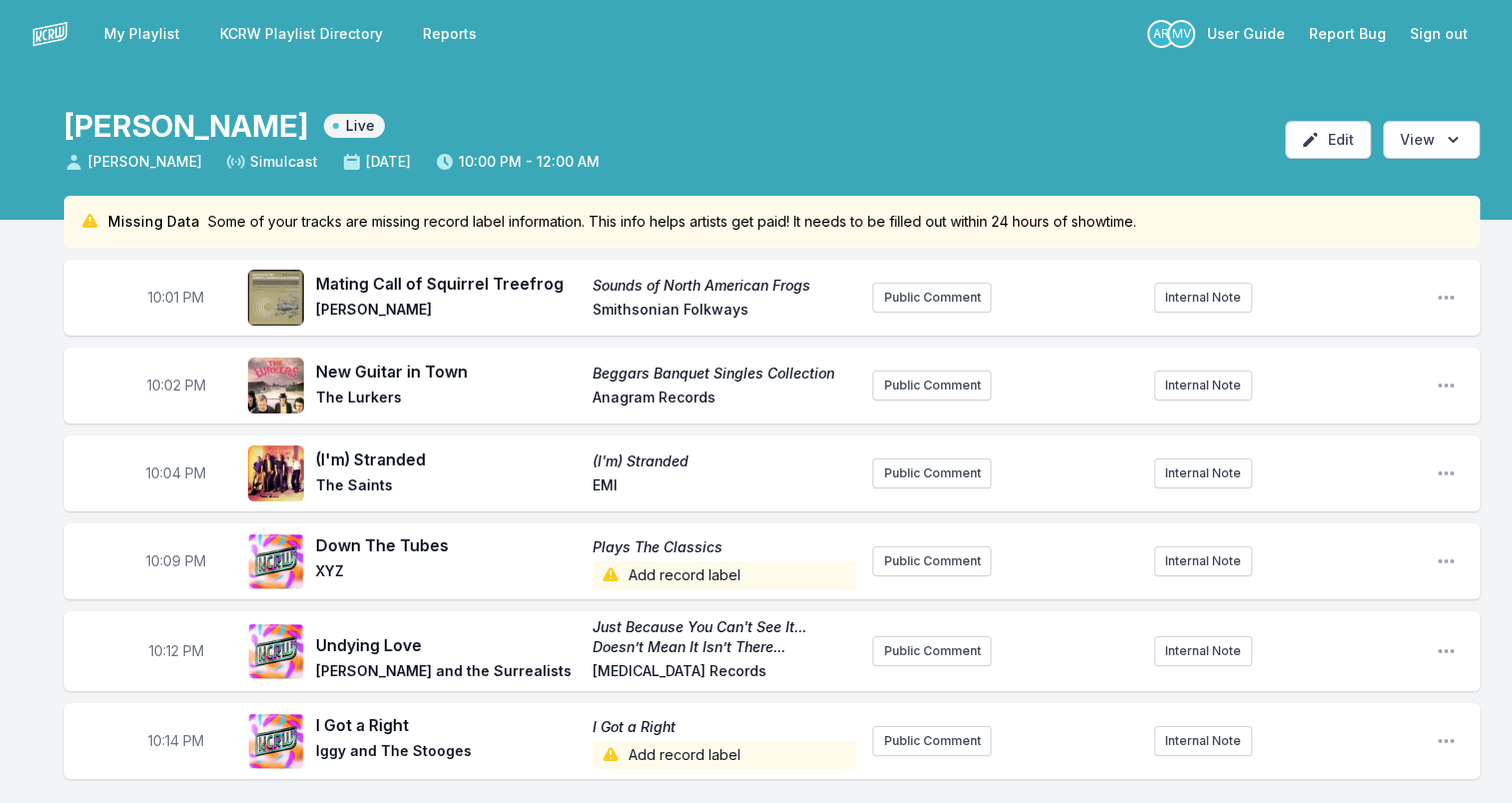 drag, startPoint x: 746, startPoint y: 310, endPoint x: 552, endPoint y: 310, distance: 194 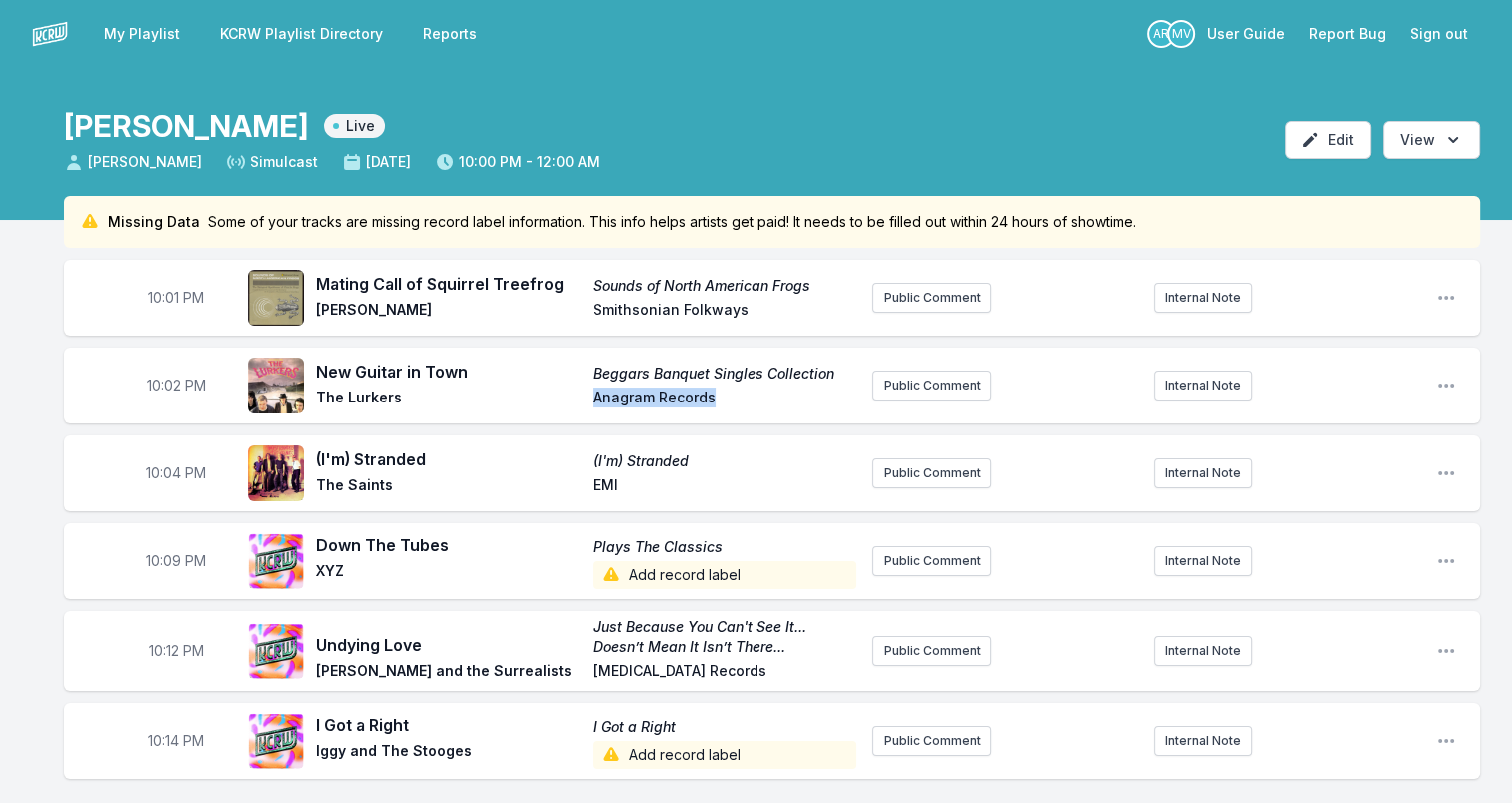 drag, startPoint x: 730, startPoint y: 402, endPoint x: 582, endPoint y: 402, distance: 148 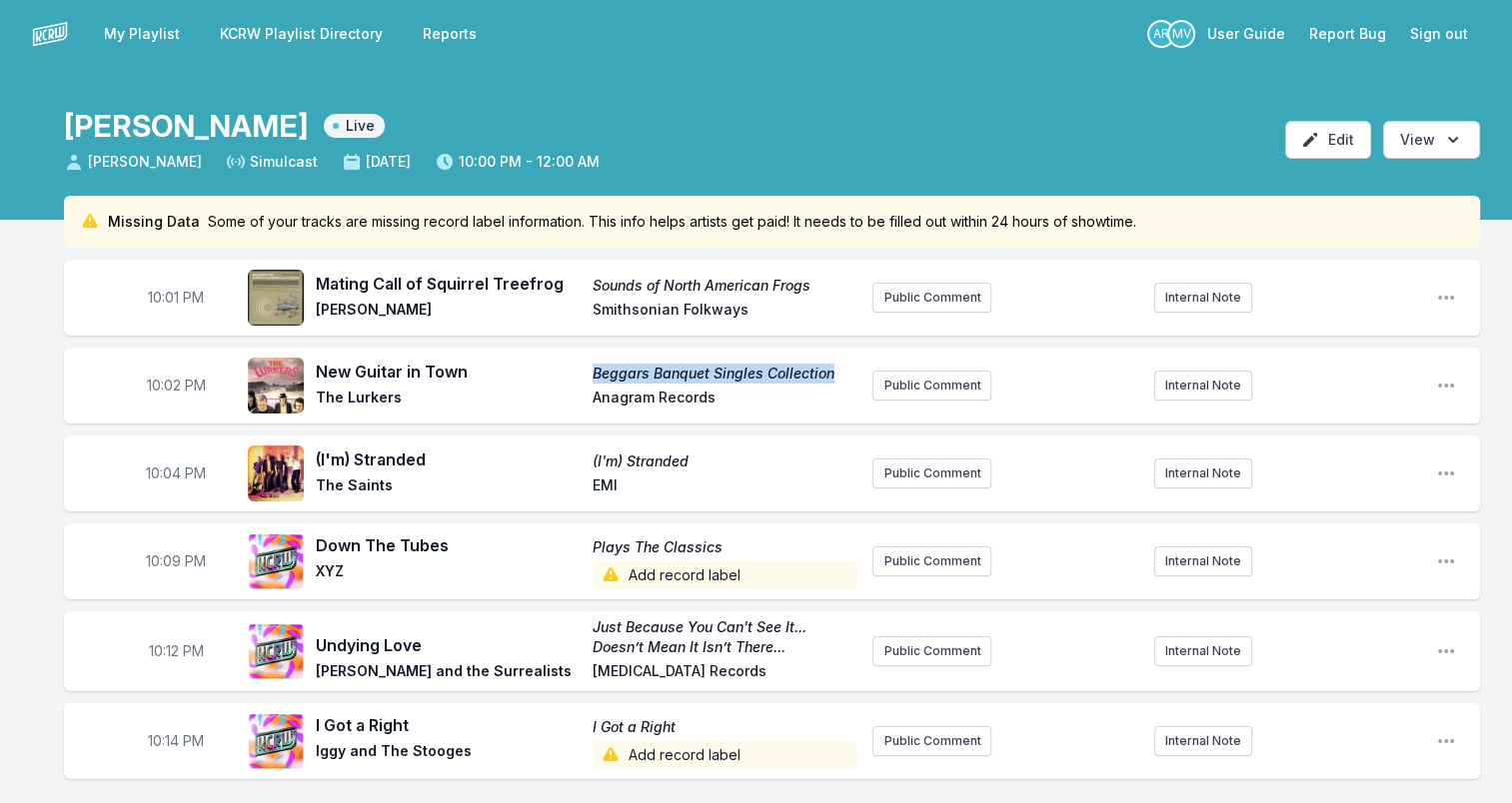 drag, startPoint x: 589, startPoint y: 378, endPoint x: 833, endPoint y: 375, distance: 244.01844 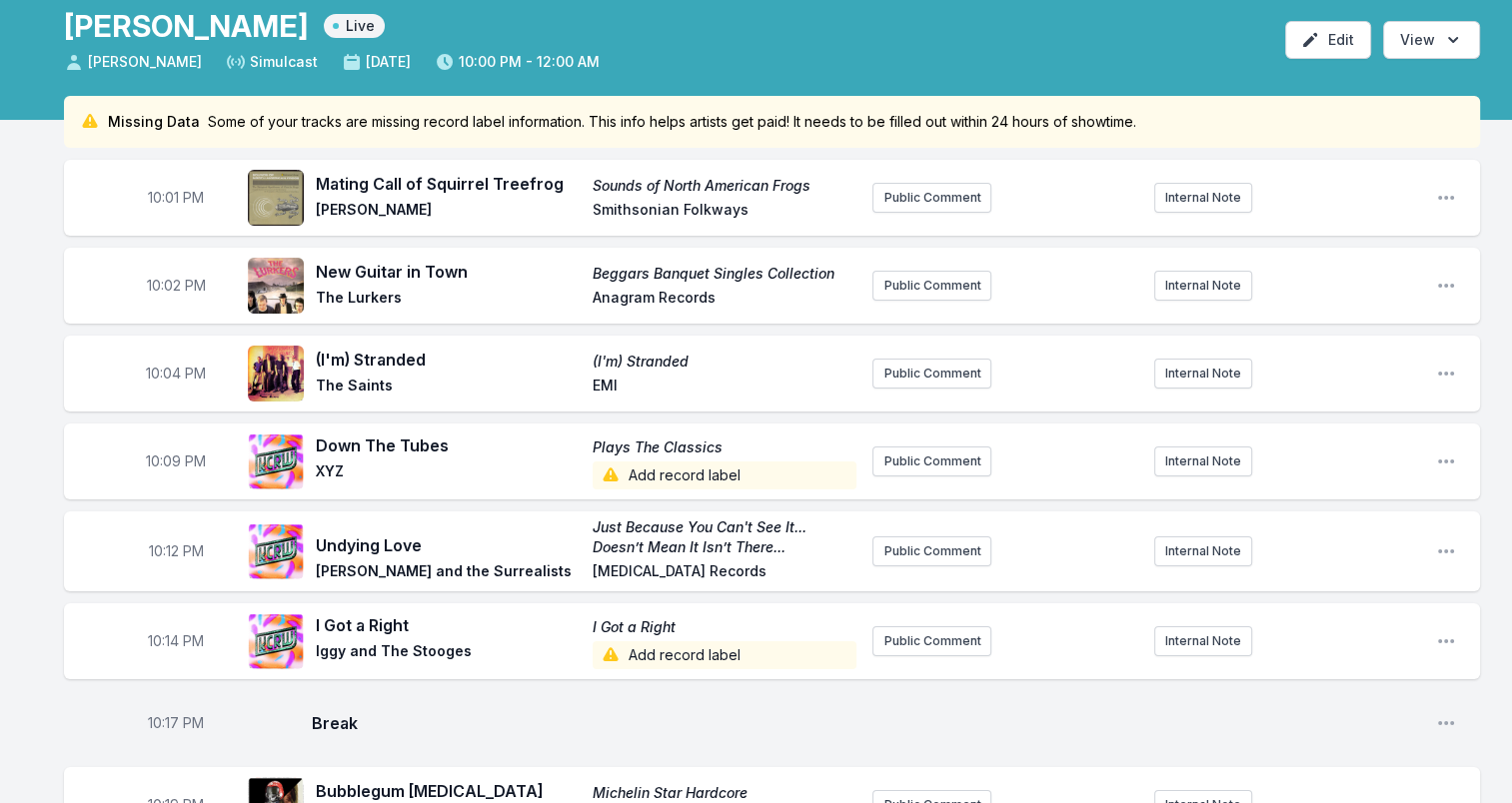 click on "EMI" at bounding box center (725, 388) 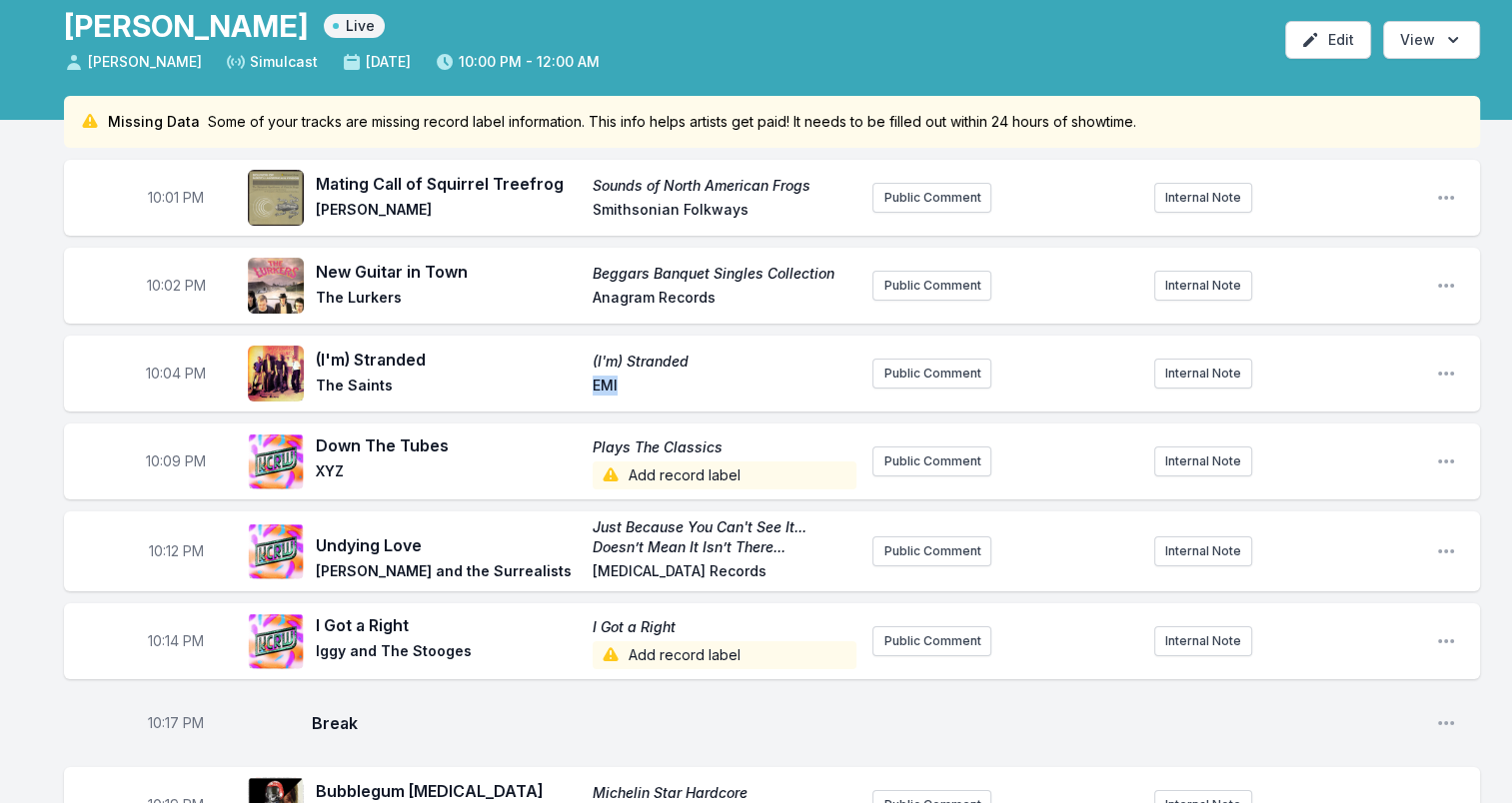 click on "EMI" at bounding box center (725, 388) 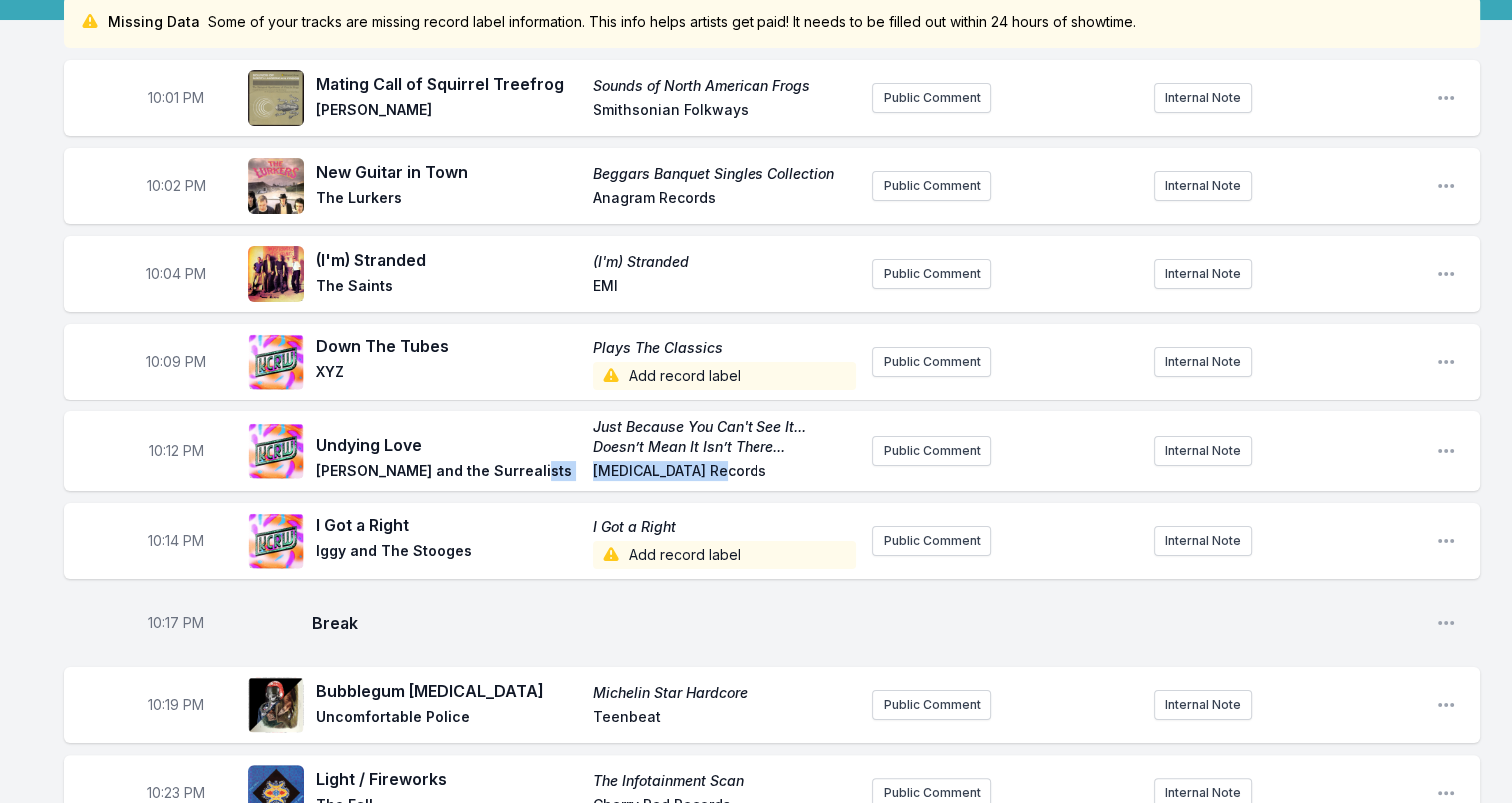 drag, startPoint x: 730, startPoint y: 475, endPoint x: 578, endPoint y: 475, distance: 152 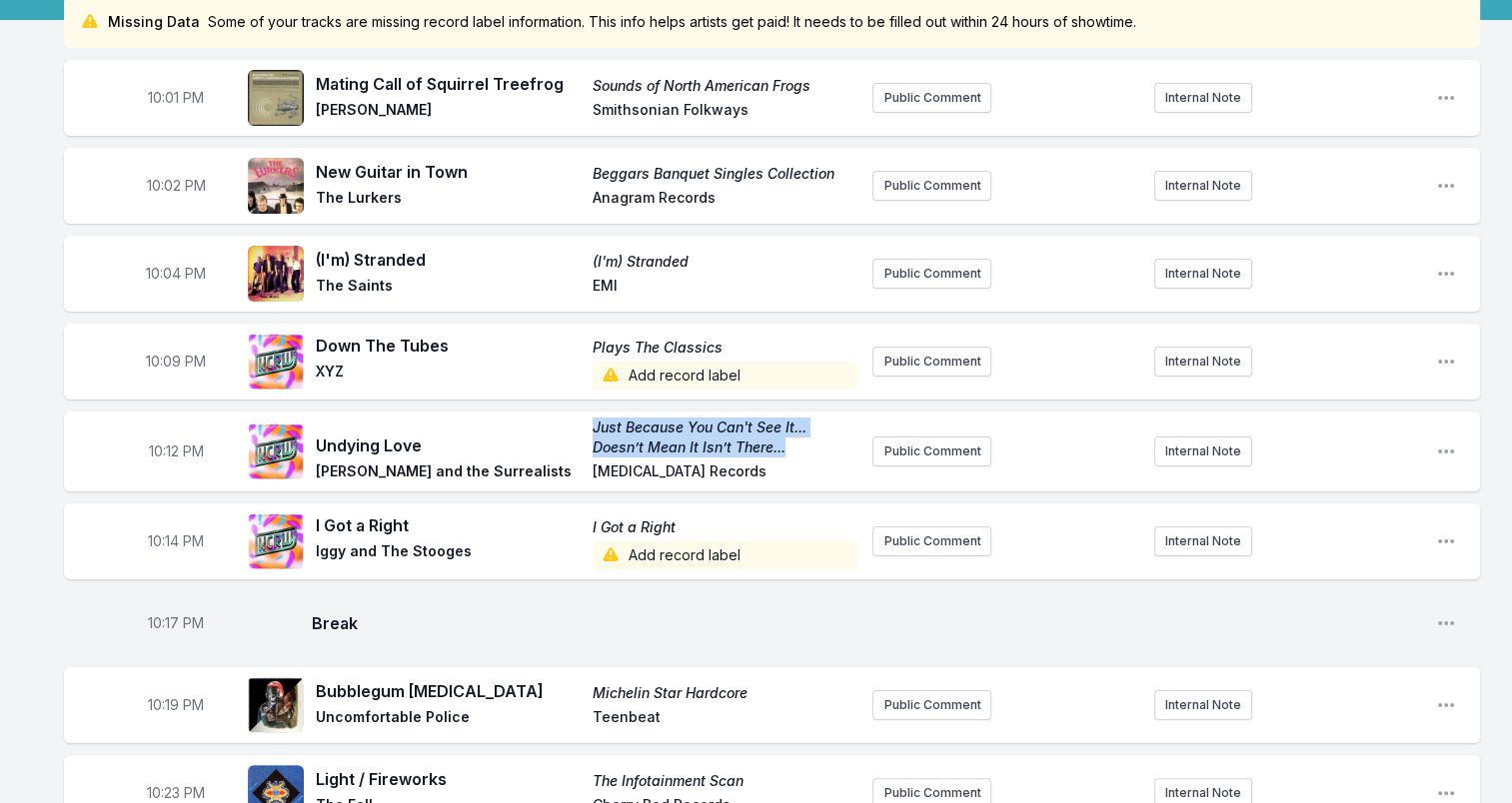 drag, startPoint x: 597, startPoint y: 430, endPoint x: 795, endPoint y: 453, distance: 199.33138 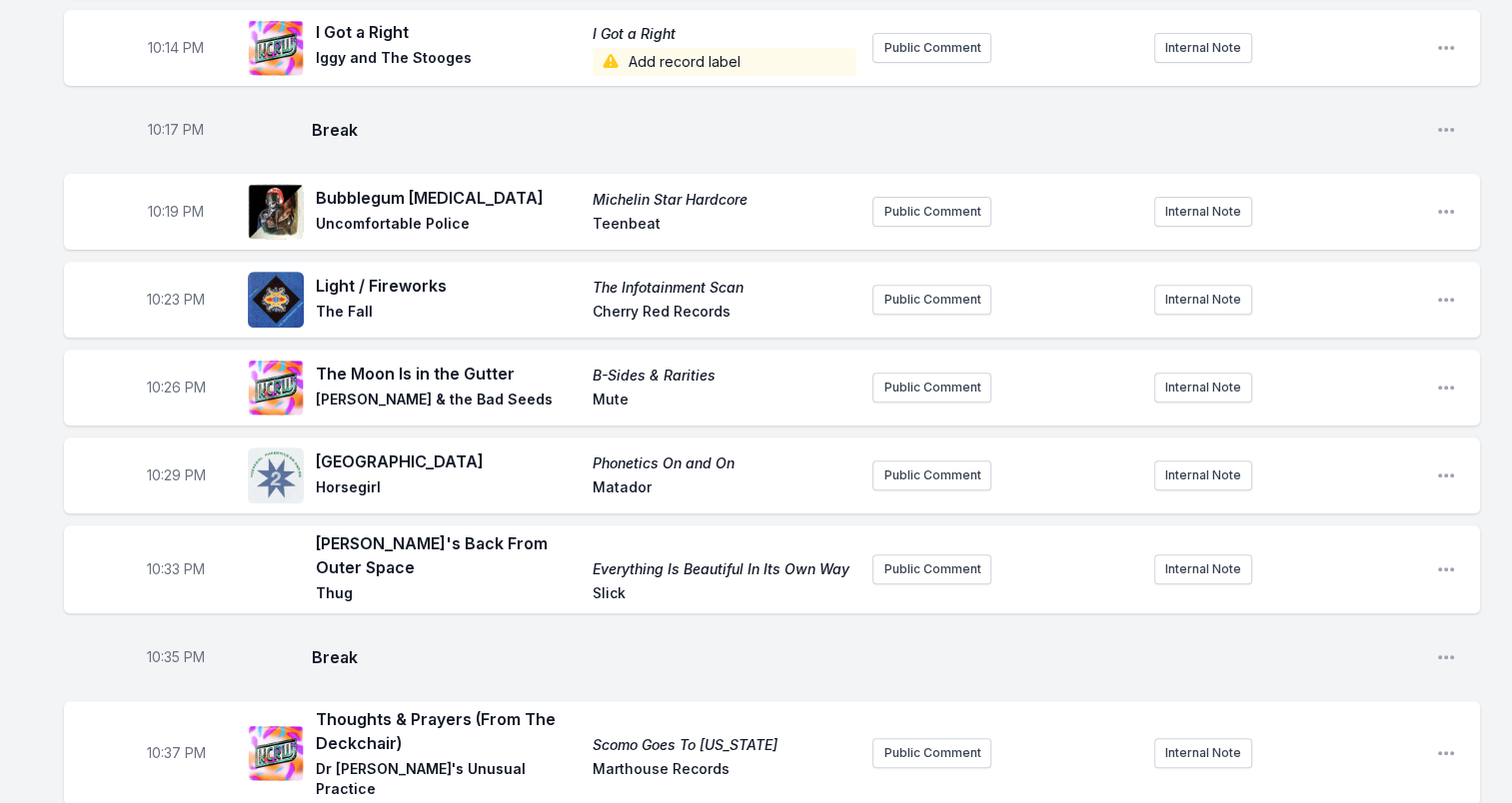 scroll, scrollTop: 699, scrollLeft: 0, axis: vertical 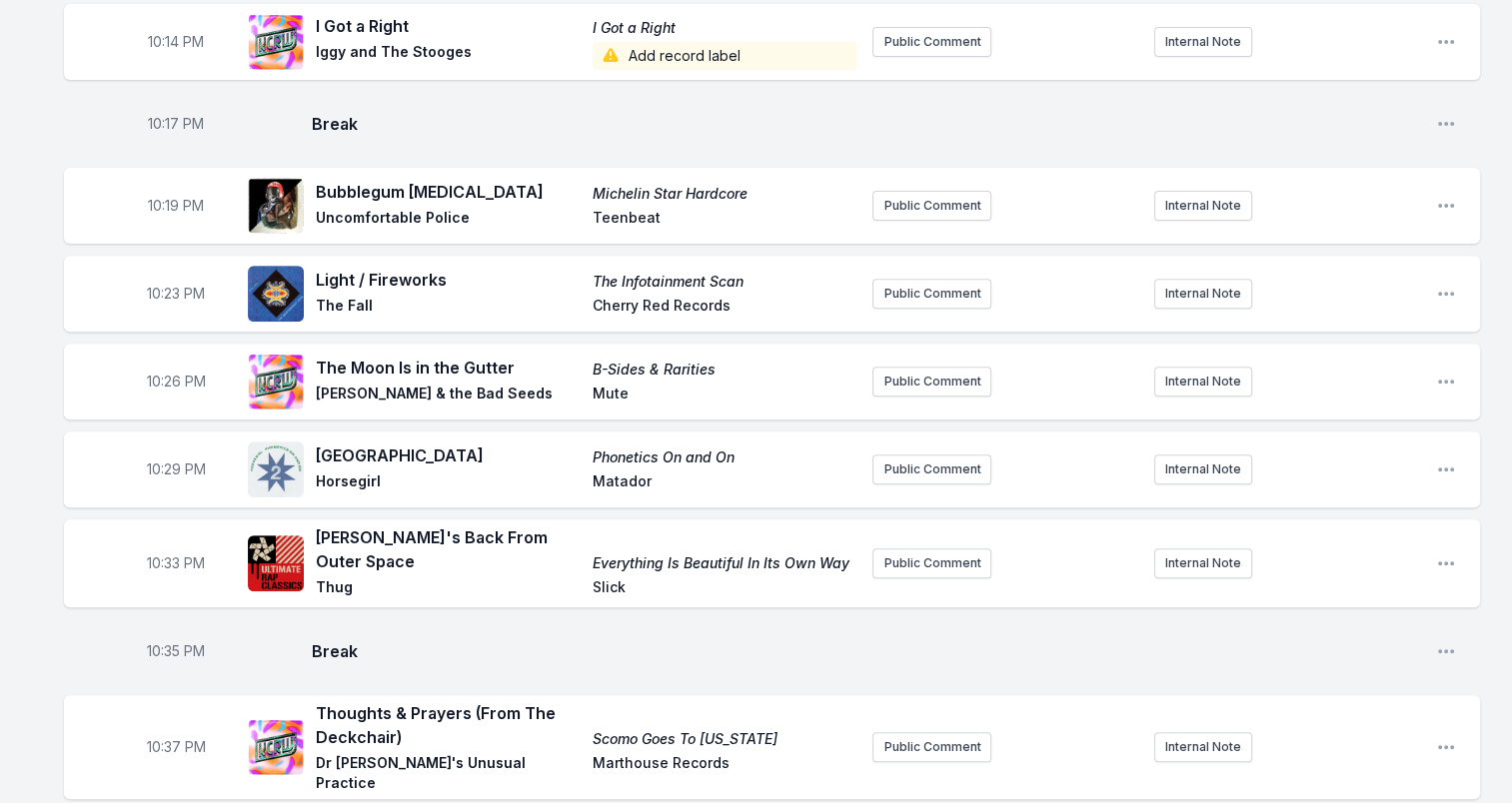 click on "Teenbeat" at bounding box center (725, 220) 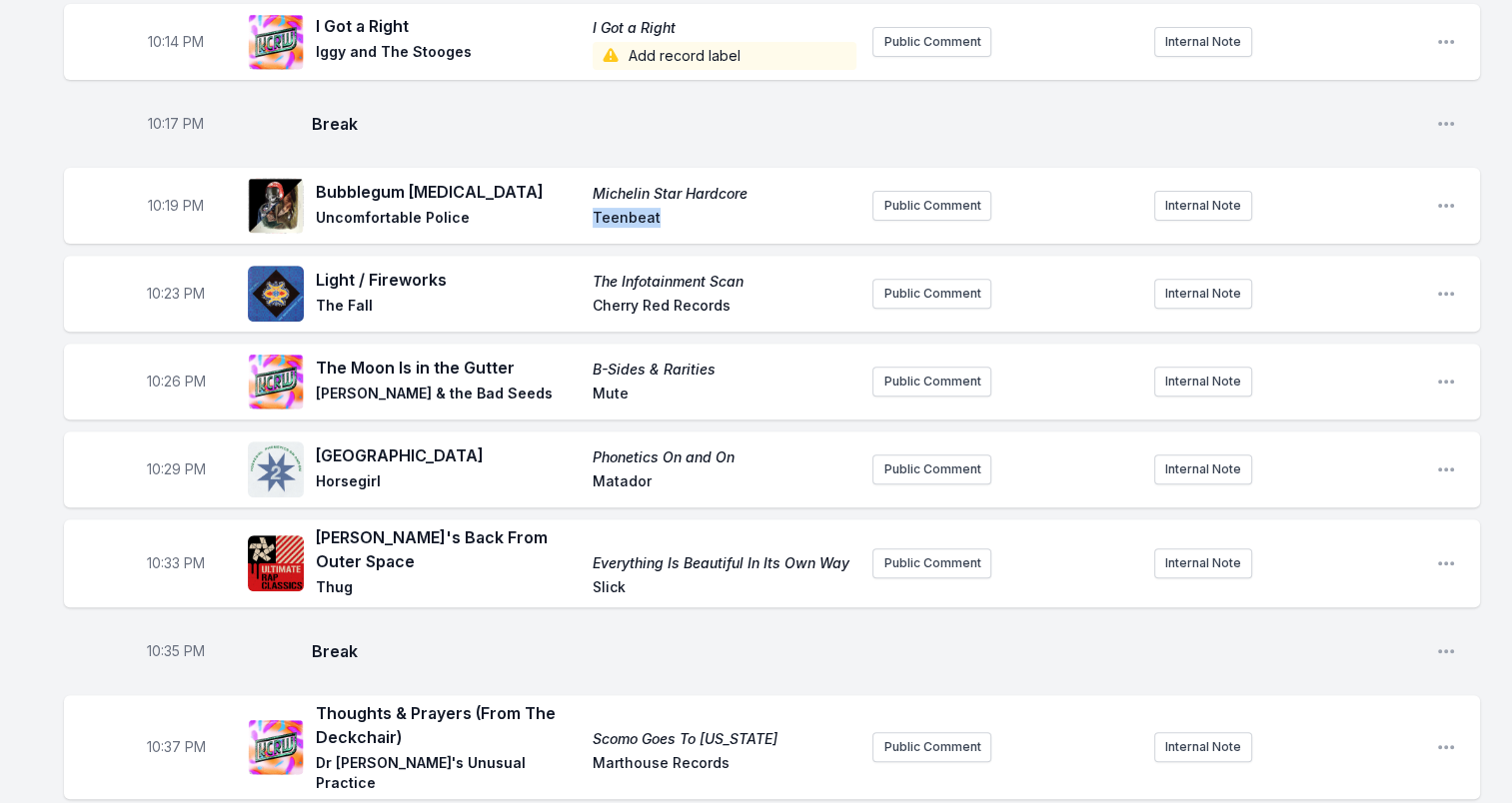 click on "Teenbeat" at bounding box center (725, 220) 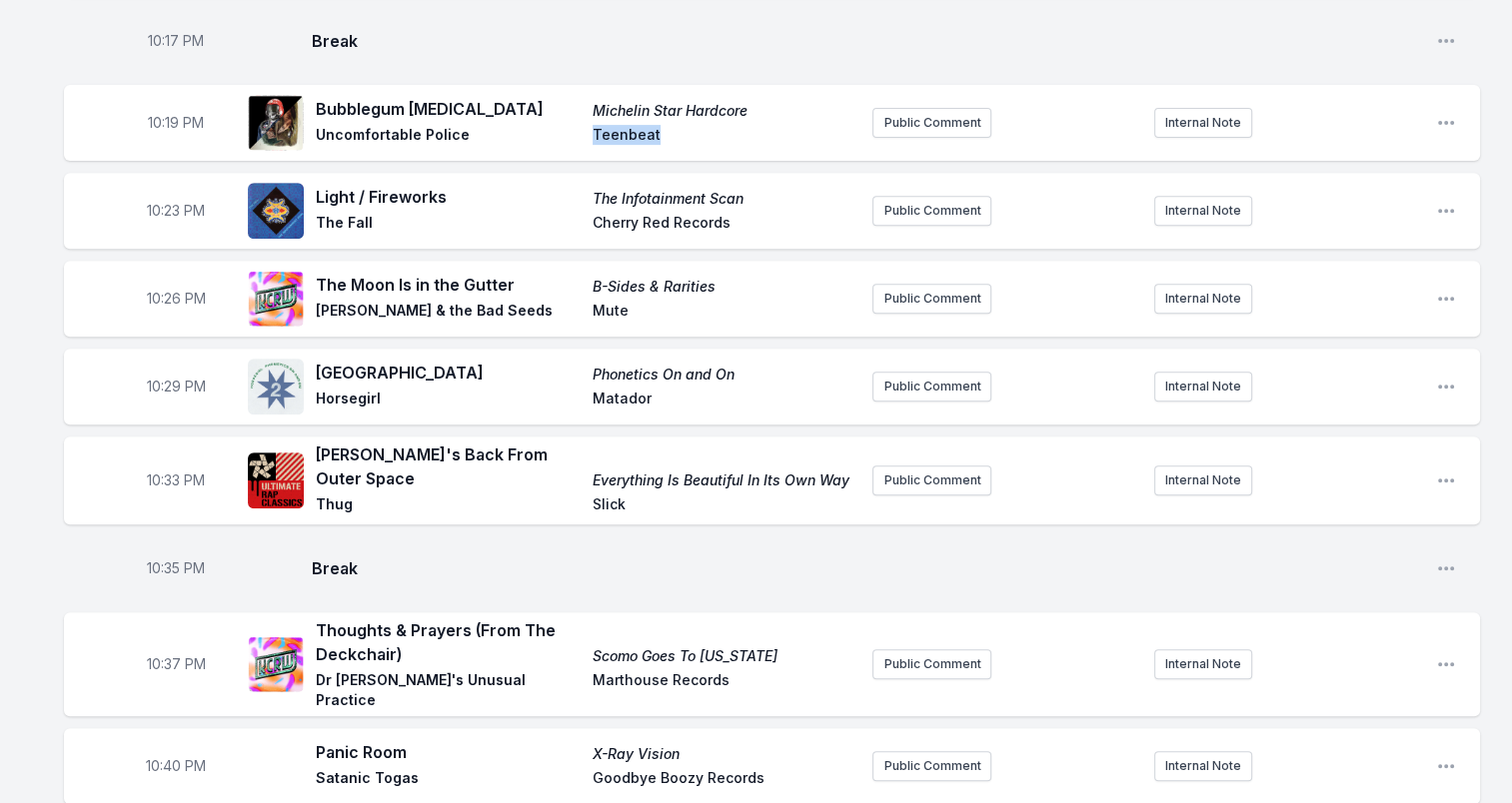 scroll, scrollTop: 799, scrollLeft: 0, axis: vertical 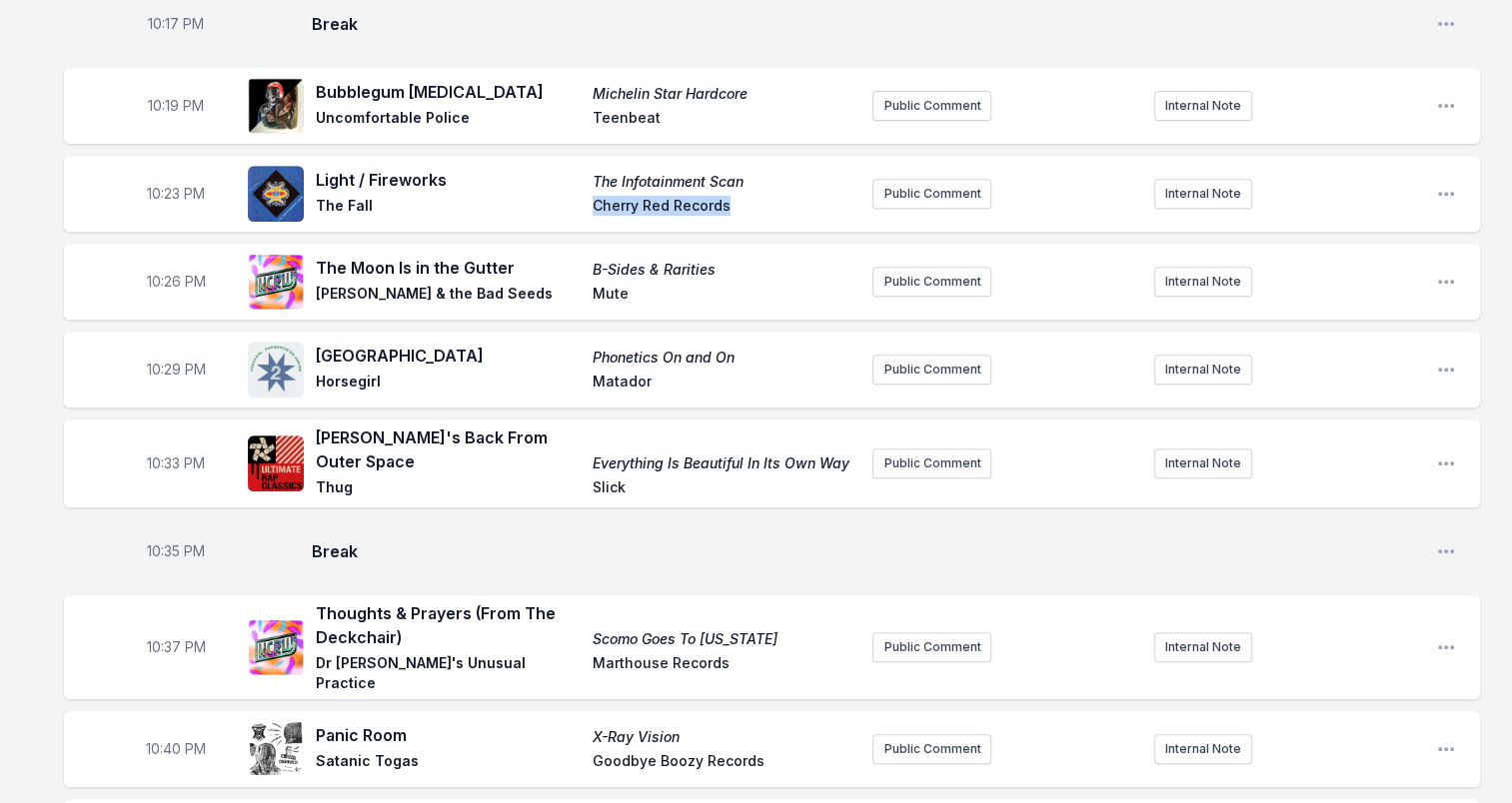 drag, startPoint x: 657, startPoint y: 206, endPoint x: 559, endPoint y: 210, distance: 98.0816 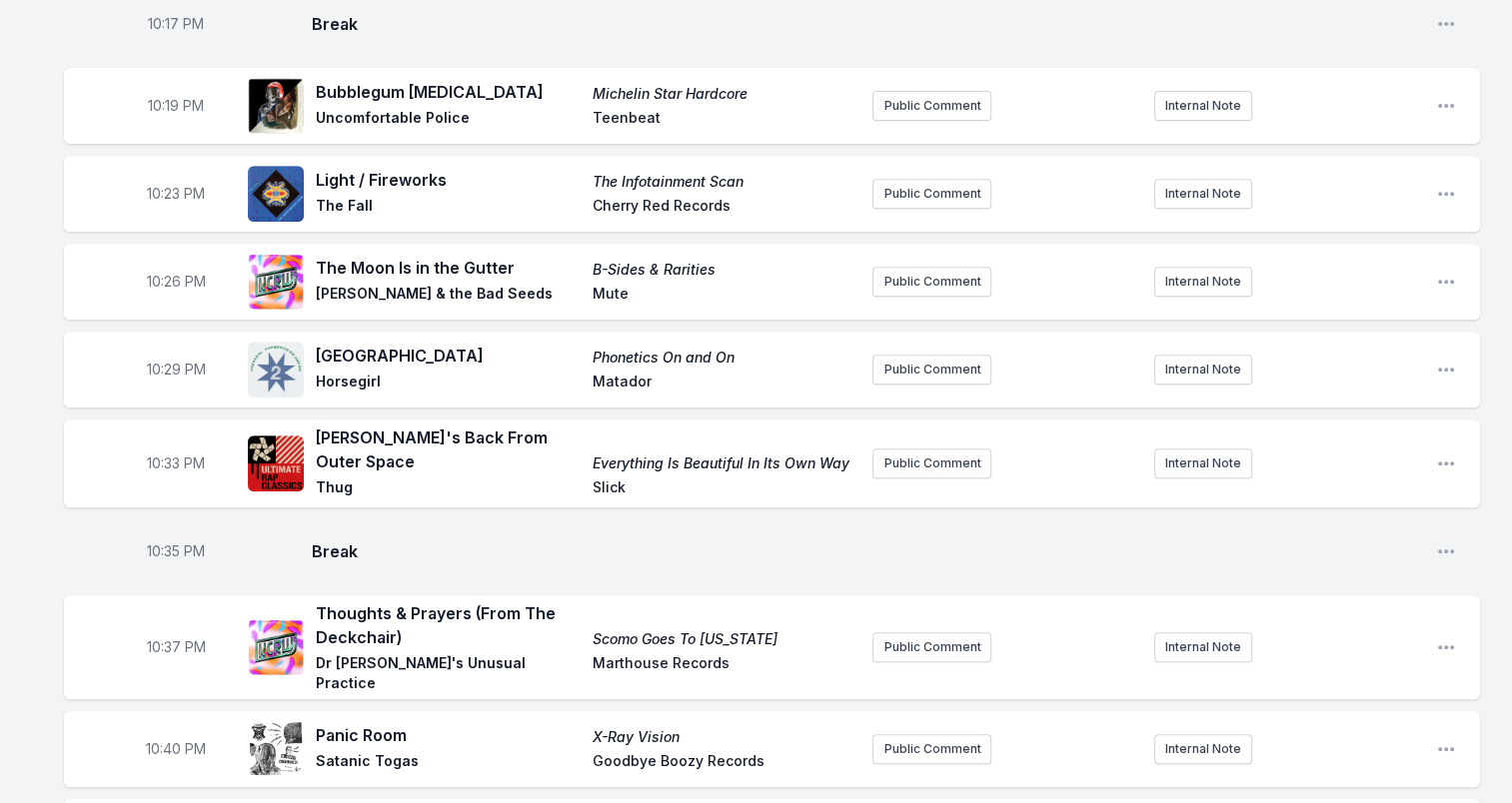 click on "Mute" at bounding box center (725, 296) 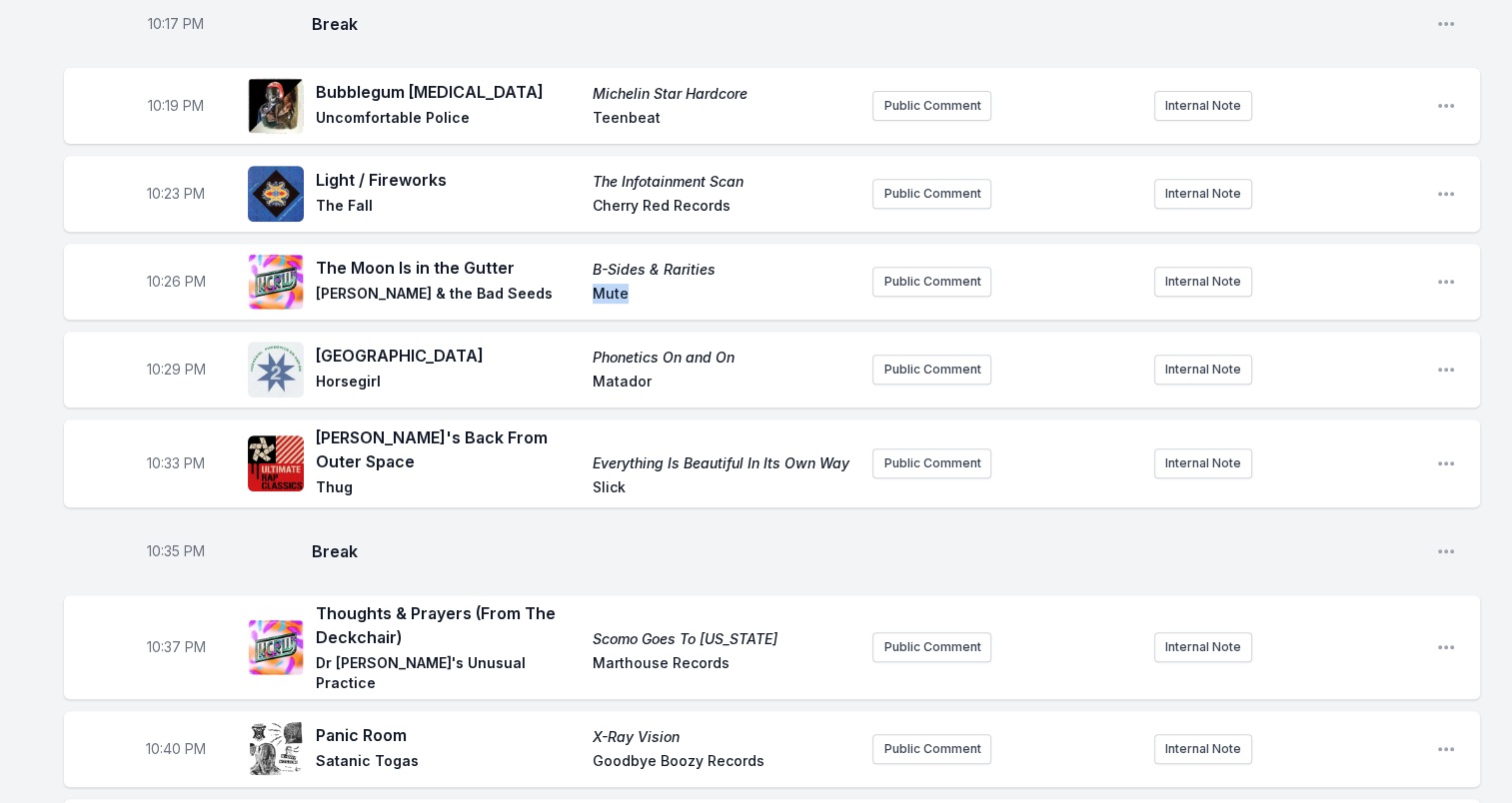 click on "Mute" at bounding box center [725, 296] 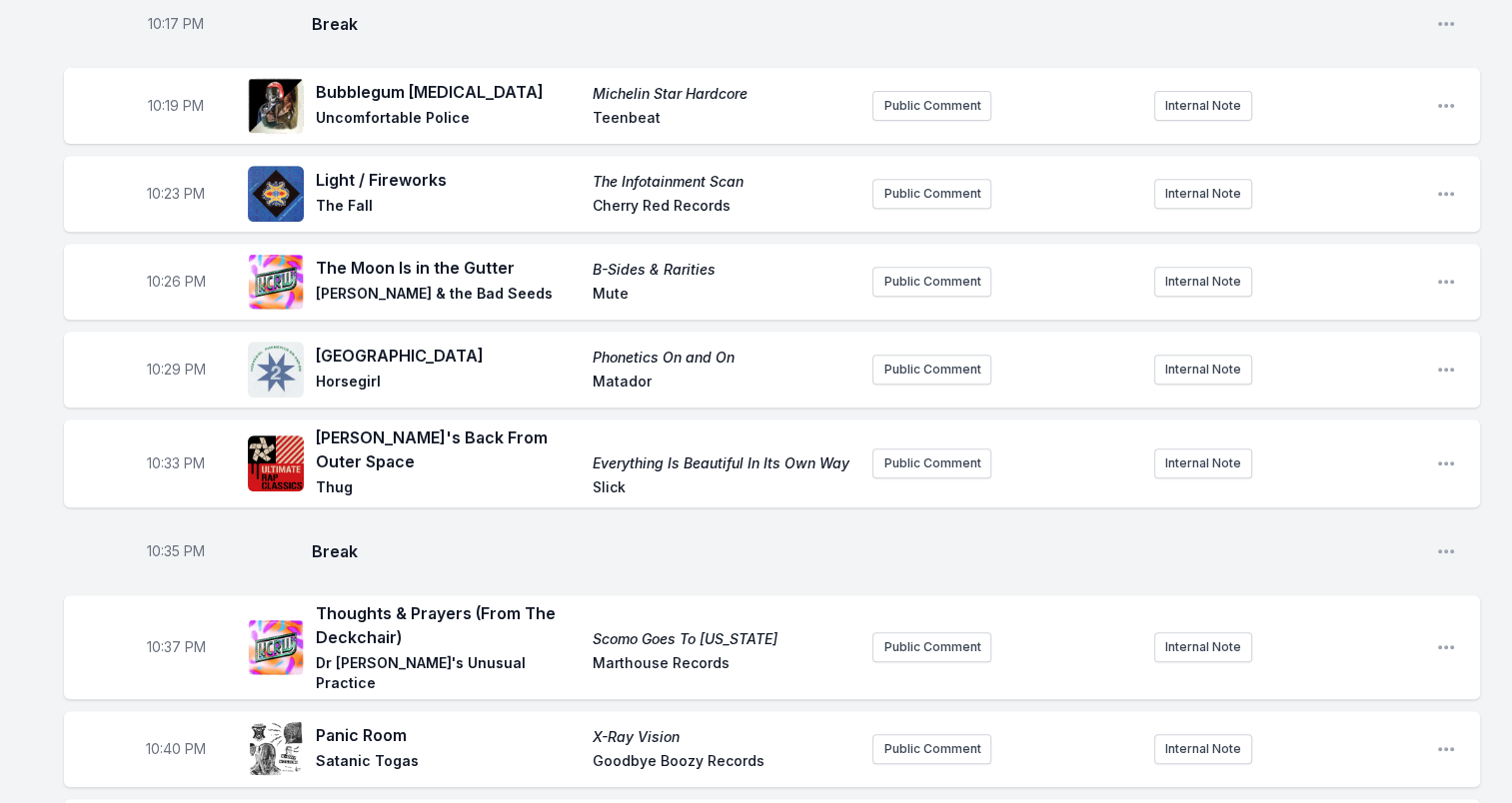 click on "Matador" at bounding box center [725, 384] 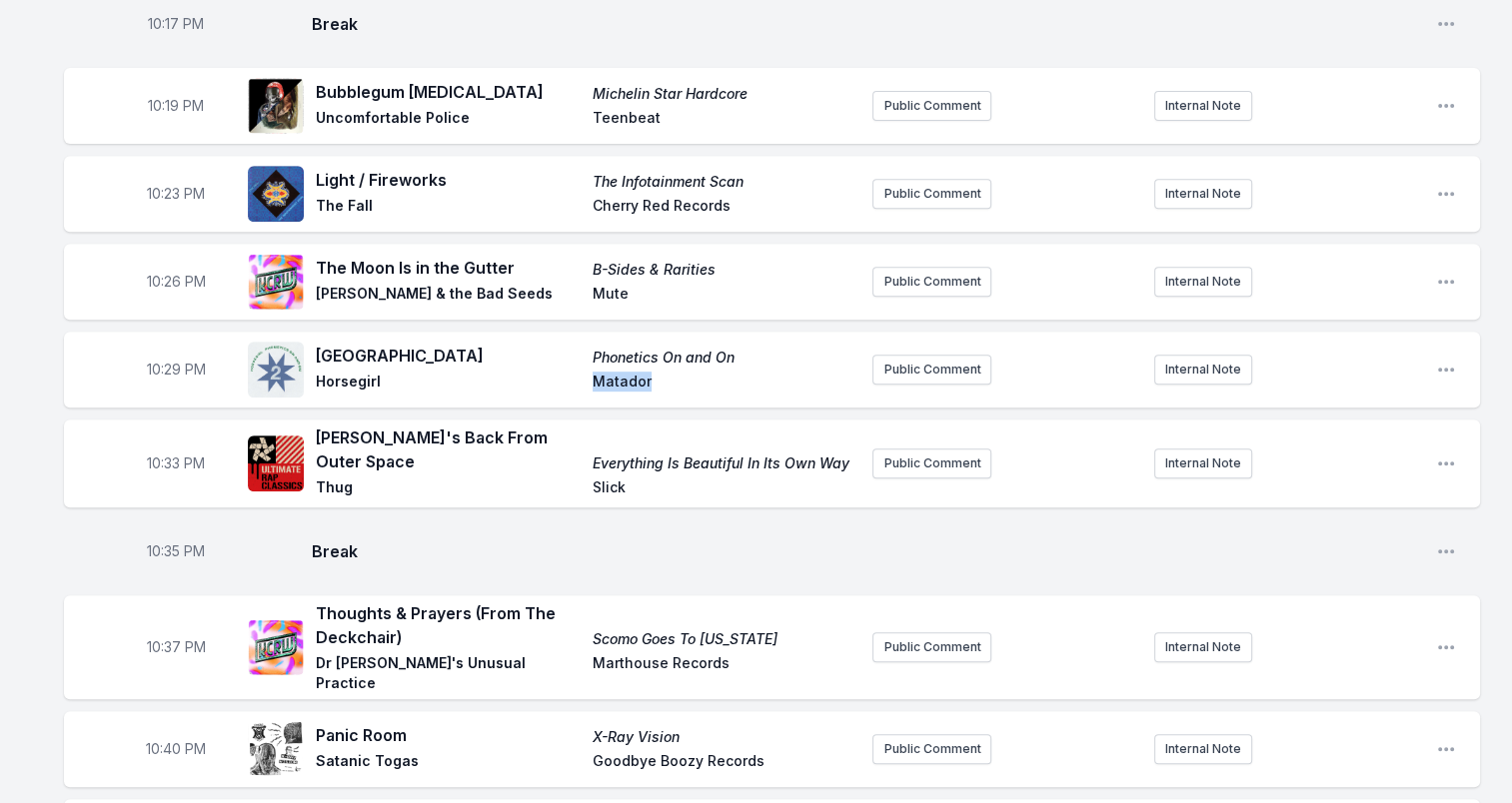 click on "Matador" at bounding box center [725, 384] 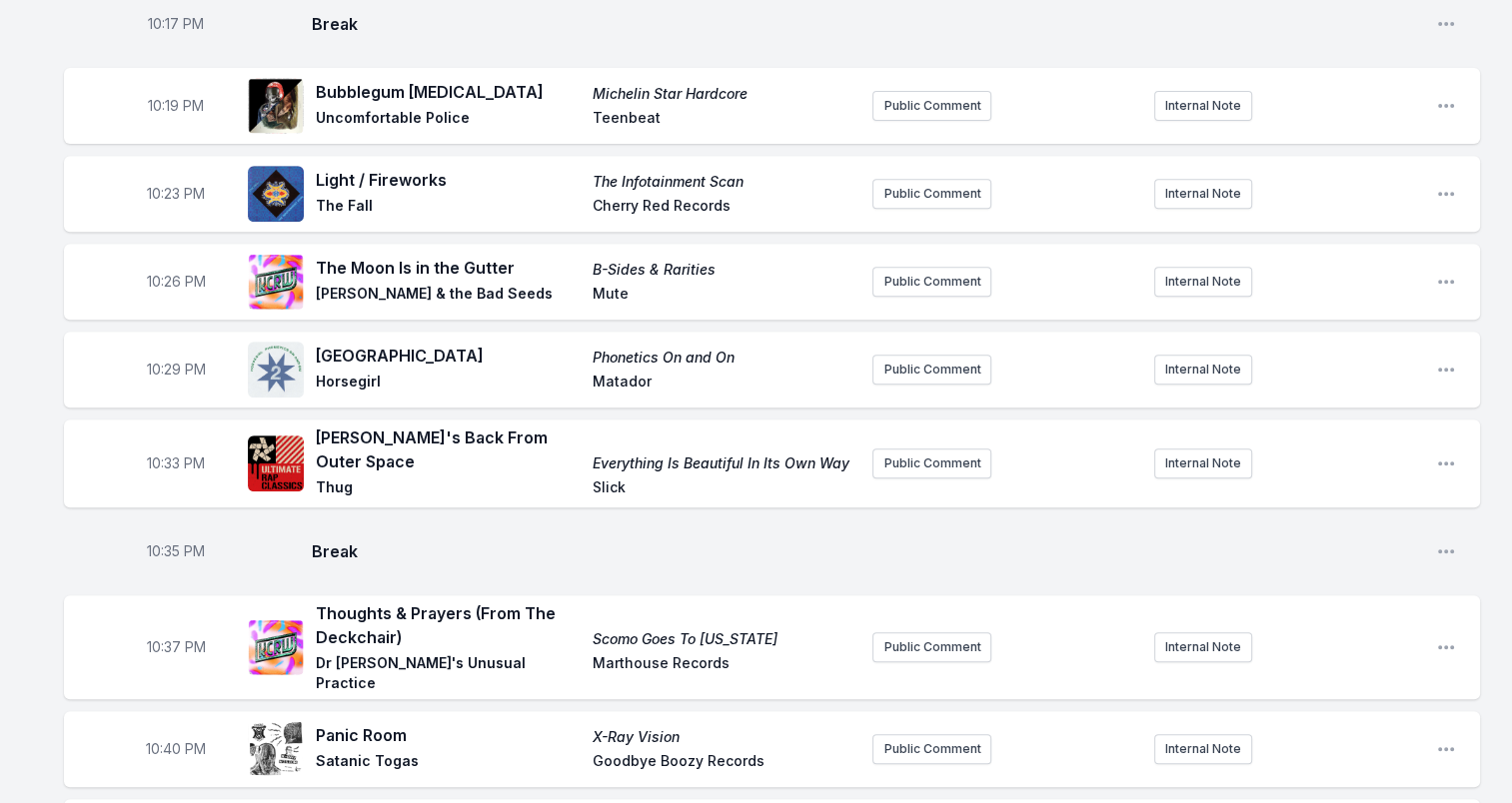 click on "Slick" at bounding box center (725, 489) 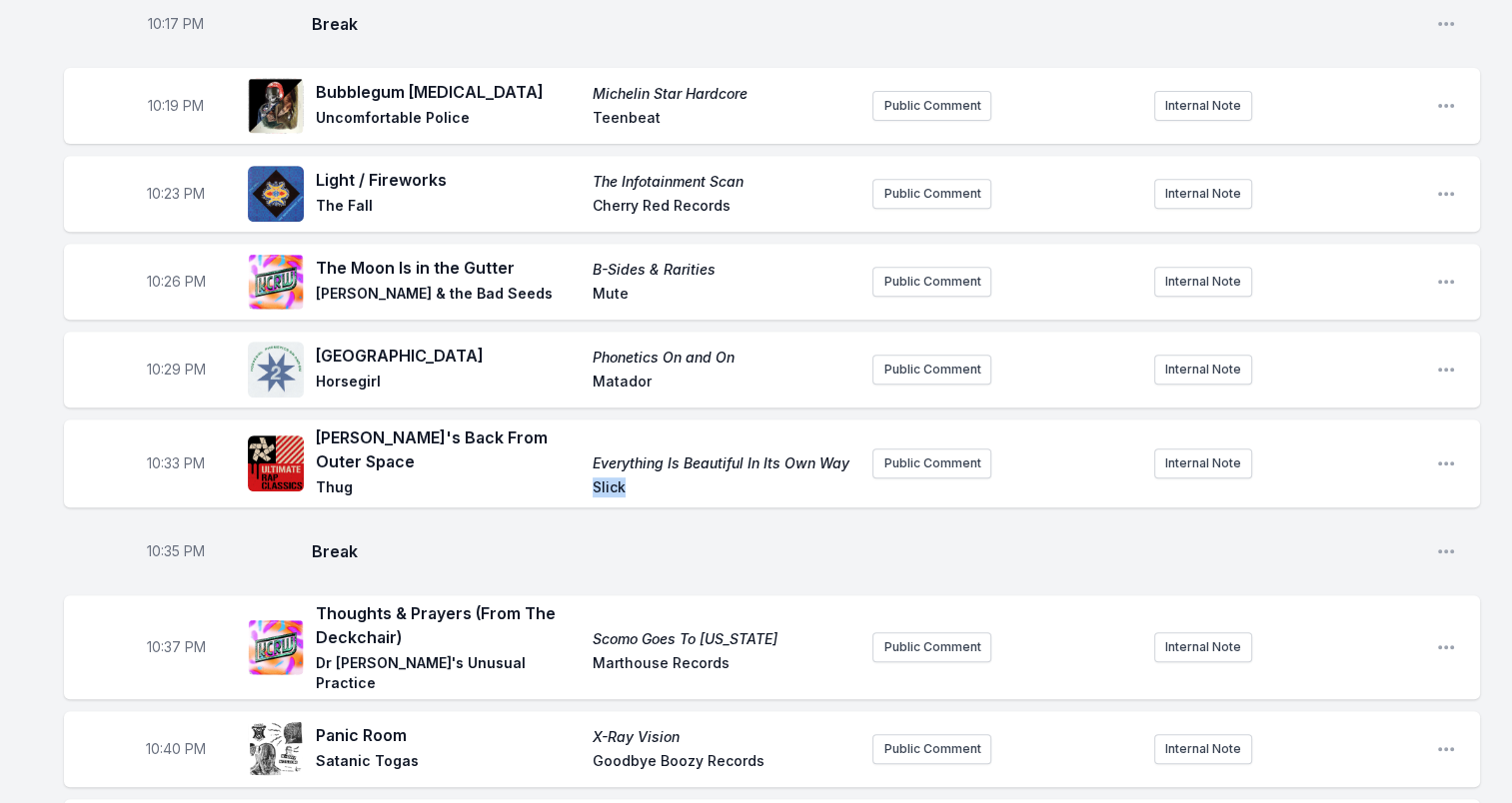 click on "Slick" at bounding box center [725, 489] 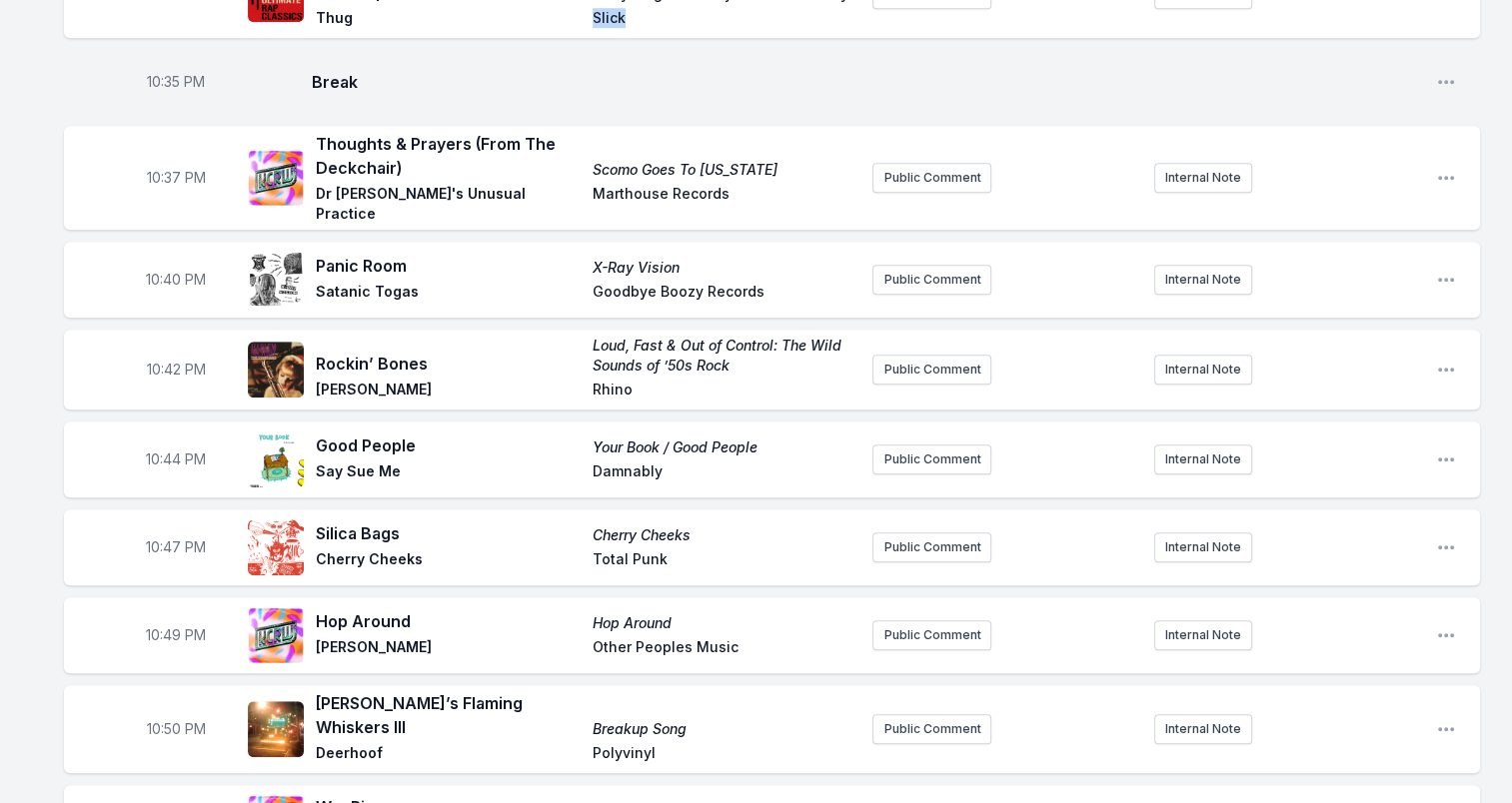 scroll, scrollTop: 1298, scrollLeft: 0, axis: vertical 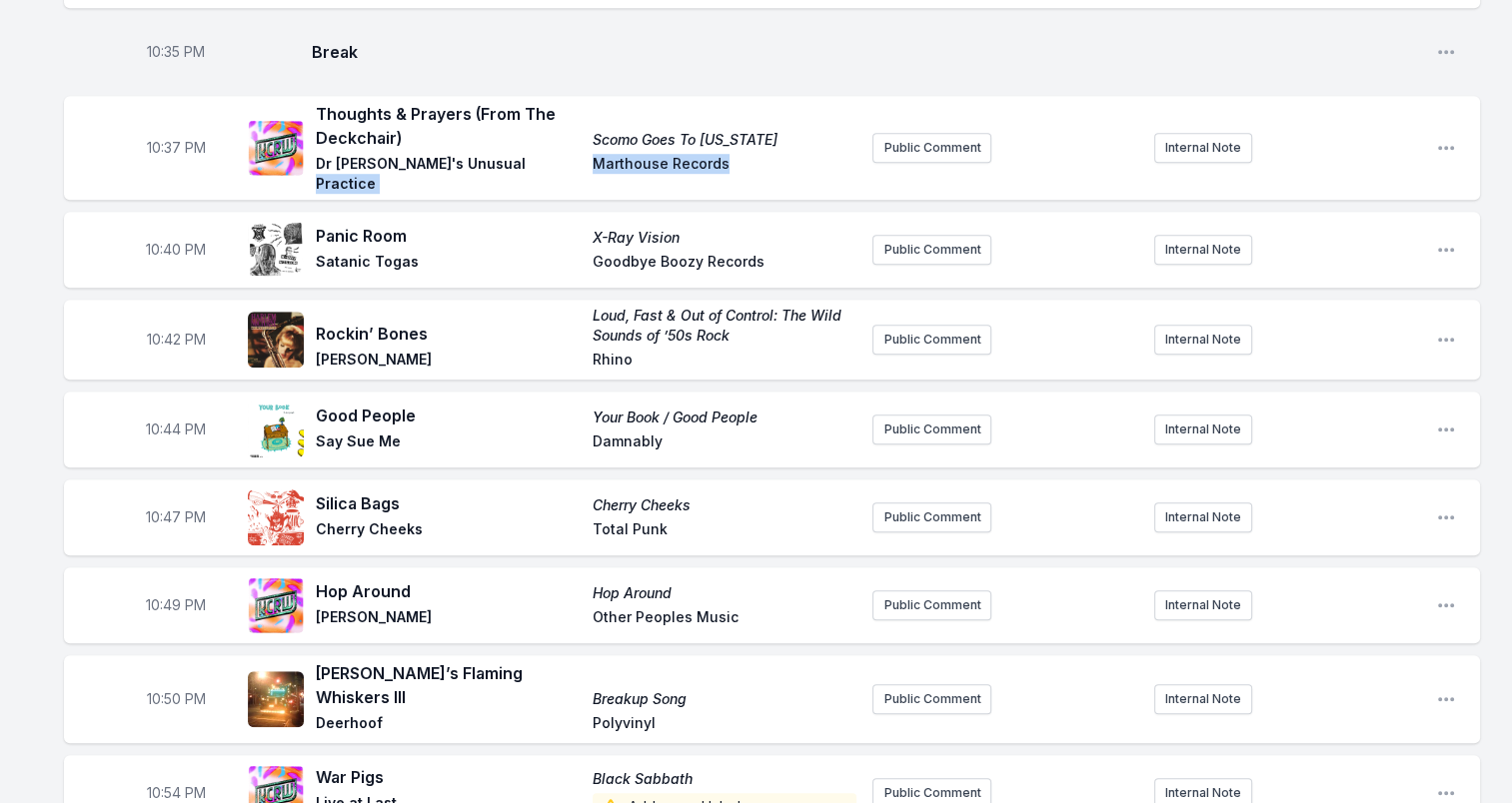 drag, startPoint x: 746, startPoint y: 152, endPoint x: 507, endPoint y: 158, distance: 239.0753 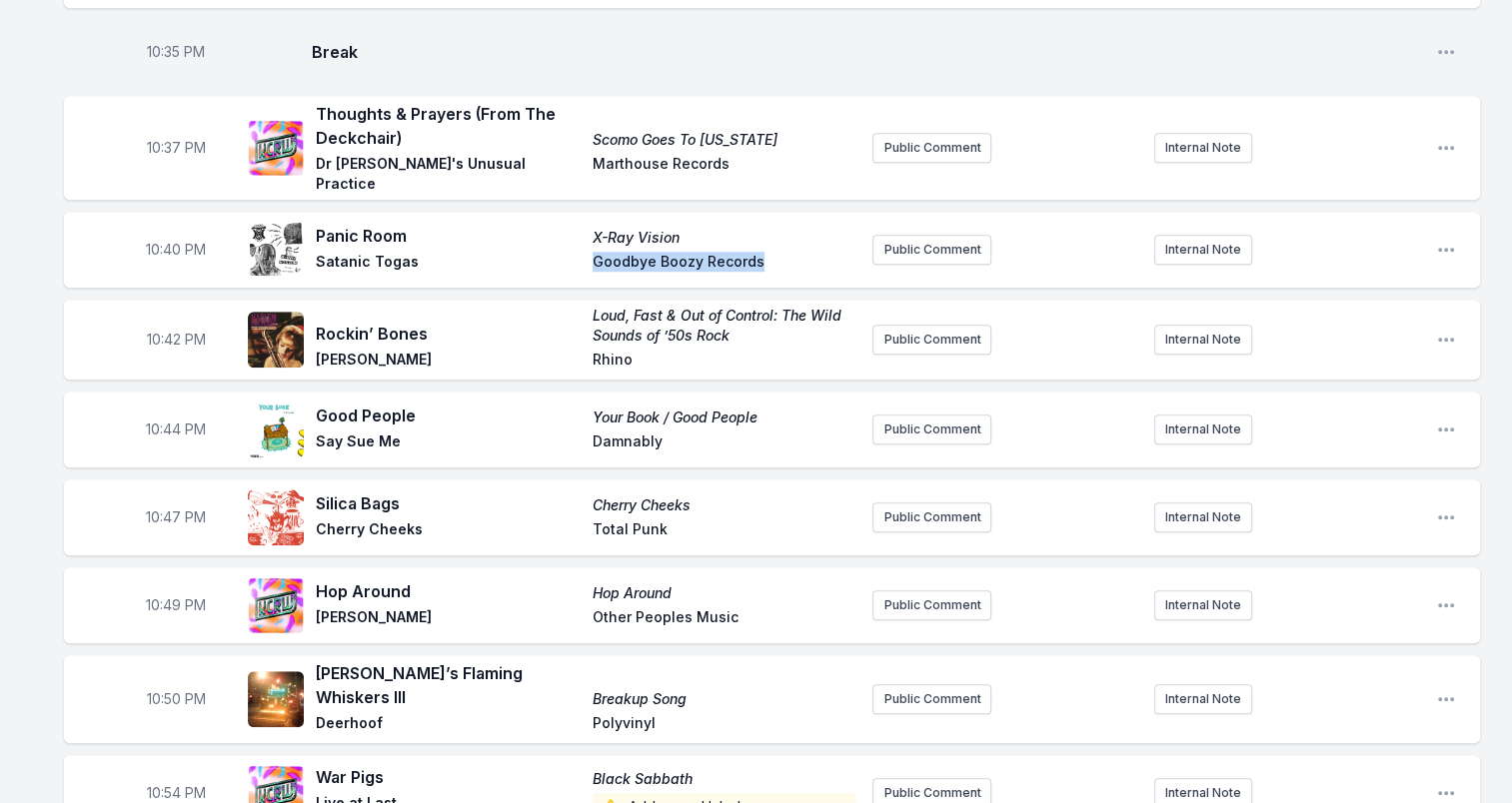 drag, startPoint x: 660, startPoint y: 239, endPoint x: 548, endPoint y: 242, distance: 112.04017 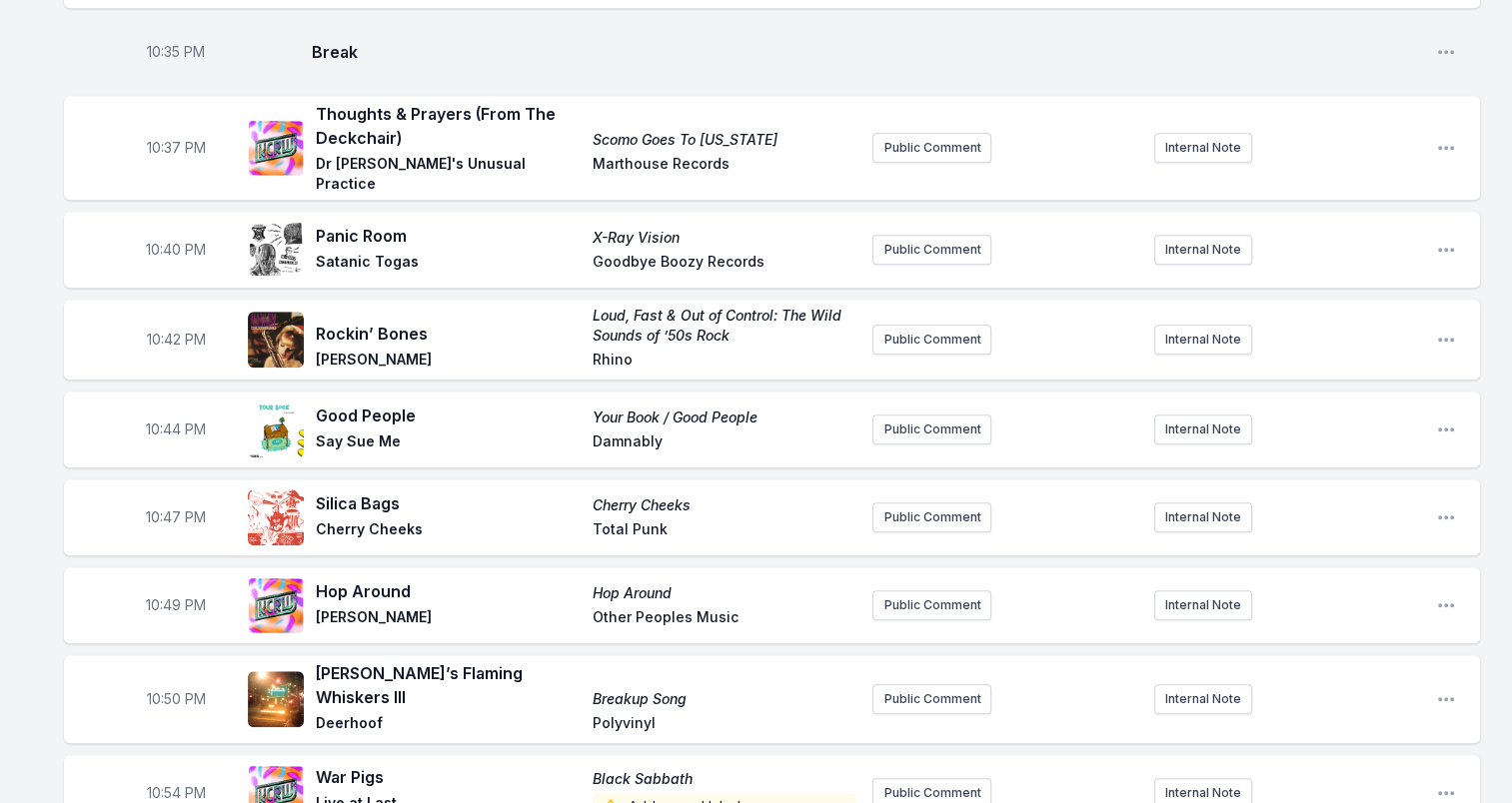 click on "Rhino" at bounding box center [725, 362] 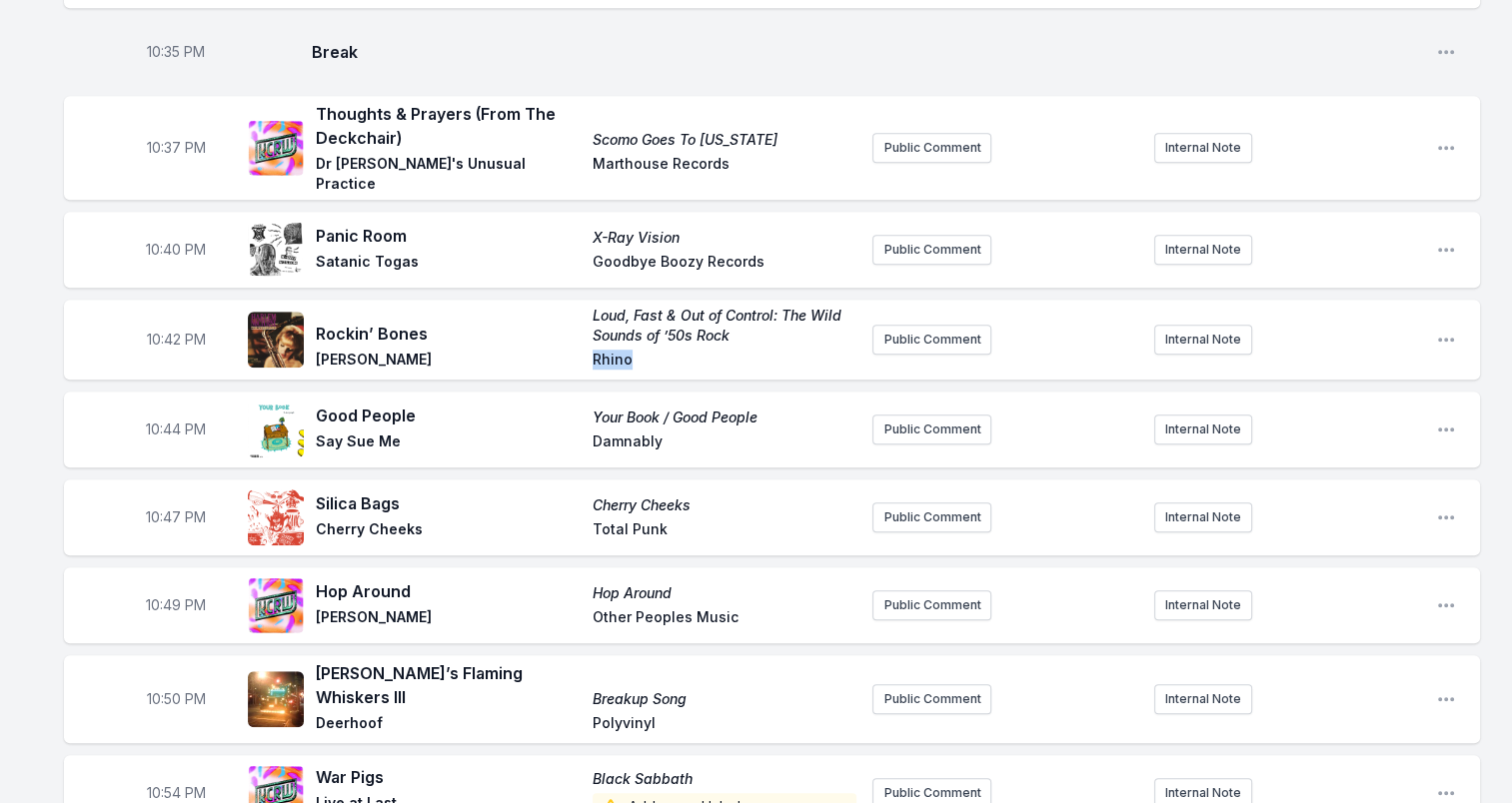 click on "Rhino" at bounding box center (725, 362) 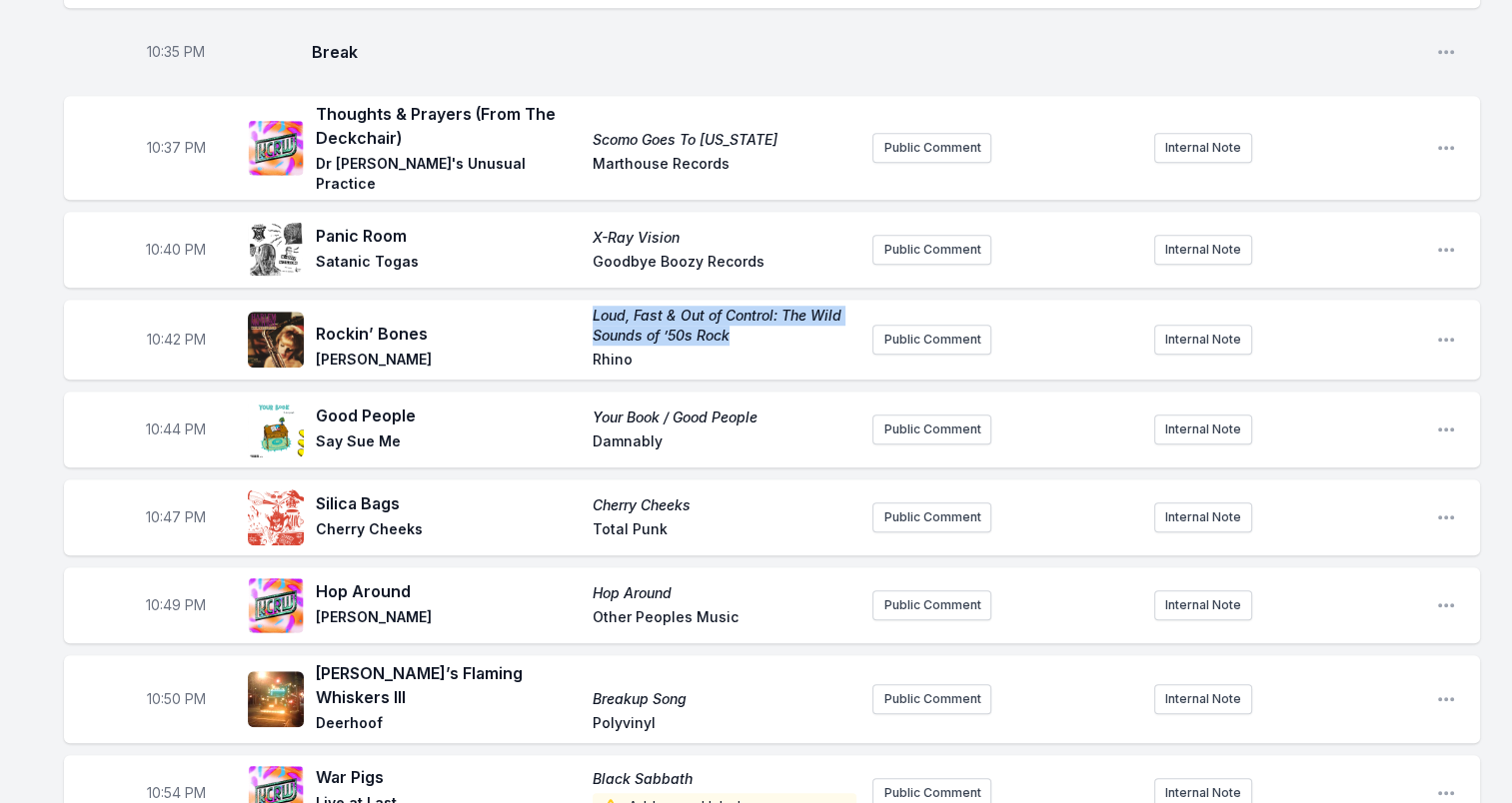 drag, startPoint x: 593, startPoint y: 286, endPoint x: 735, endPoint y: 305, distance: 143.26549 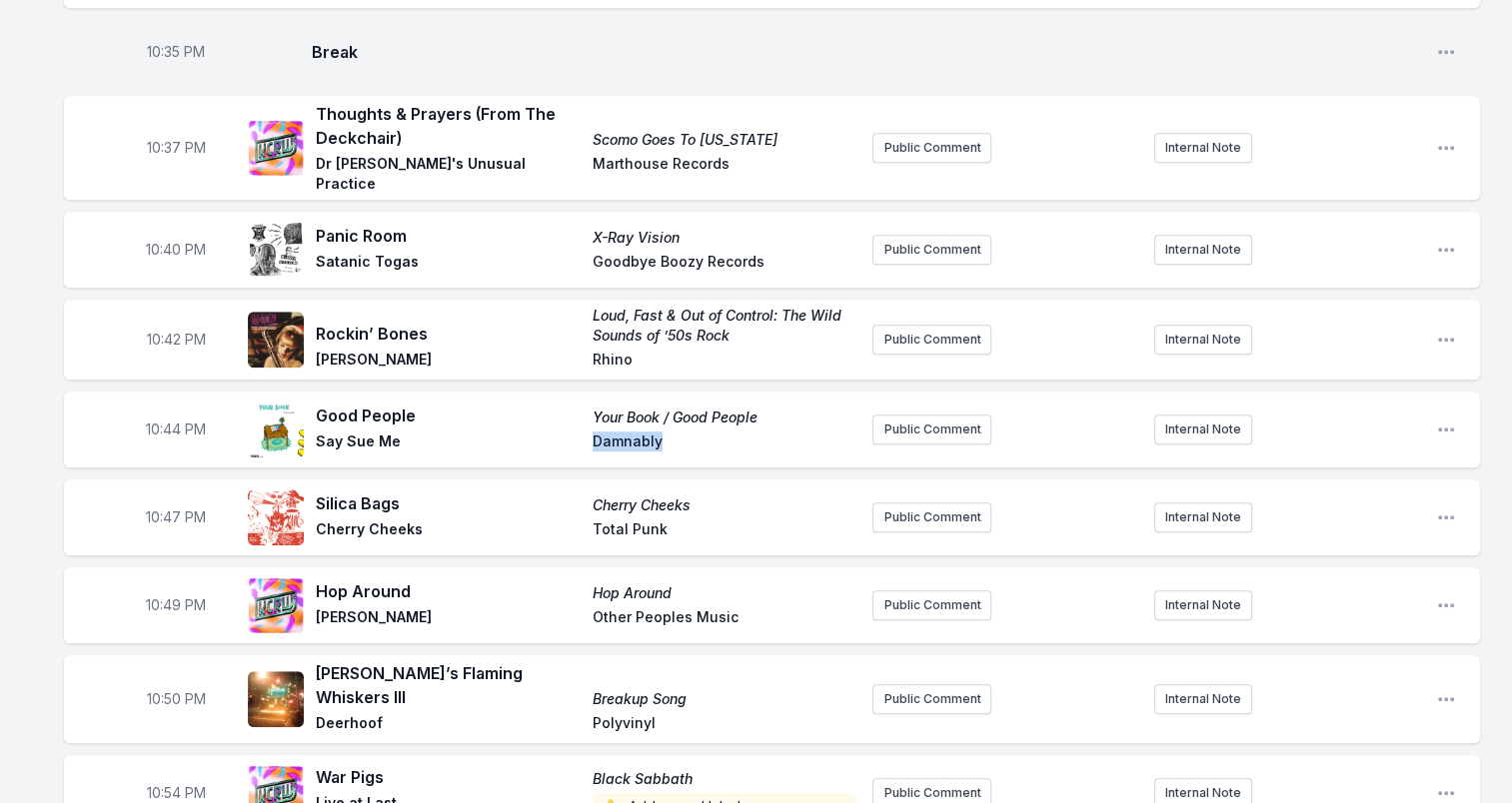 drag, startPoint x: 669, startPoint y: 409, endPoint x: 559, endPoint y: 414, distance: 110.11358 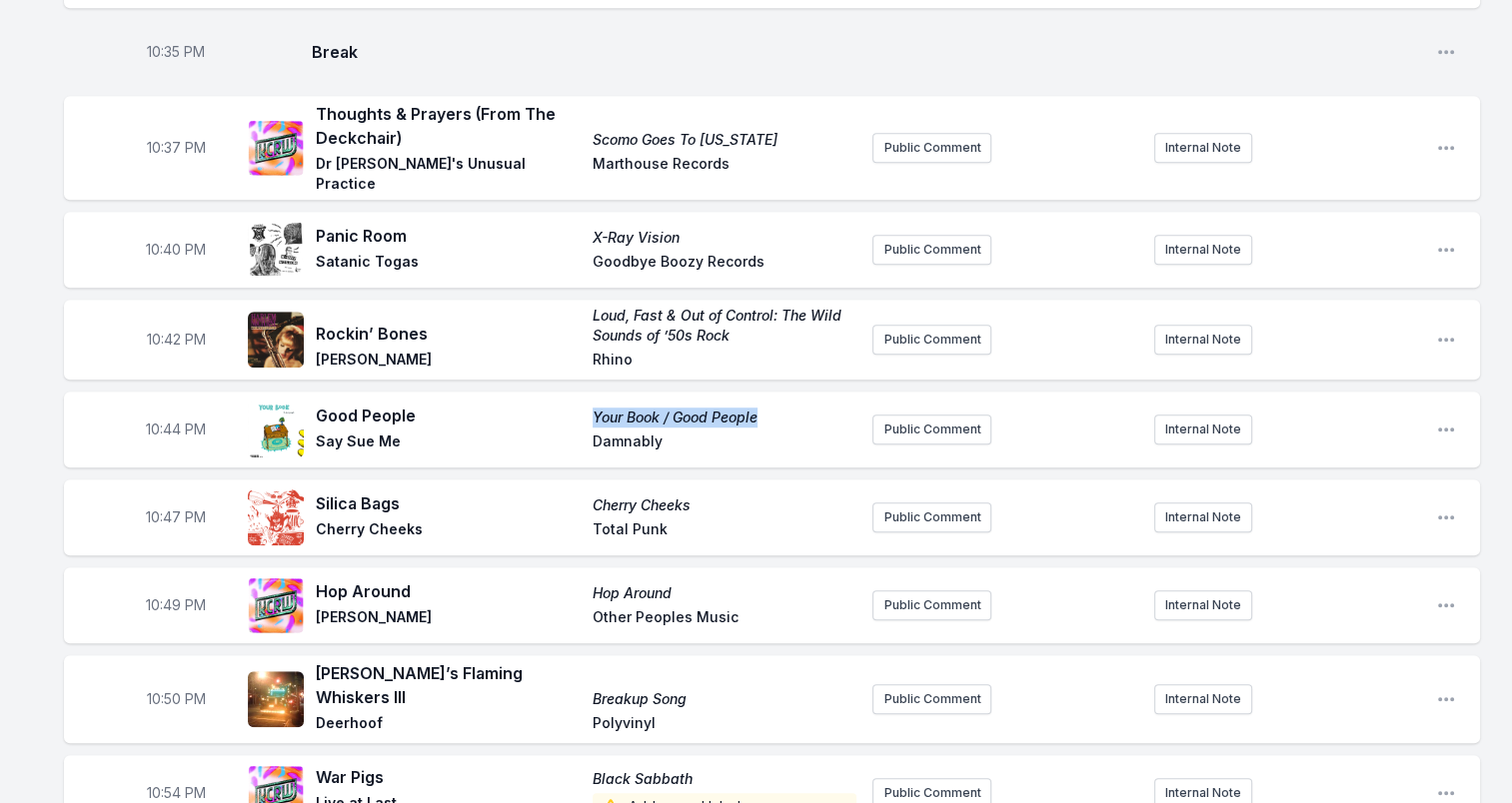 drag, startPoint x: 756, startPoint y: 388, endPoint x: 592, endPoint y: 385, distance: 164.02744 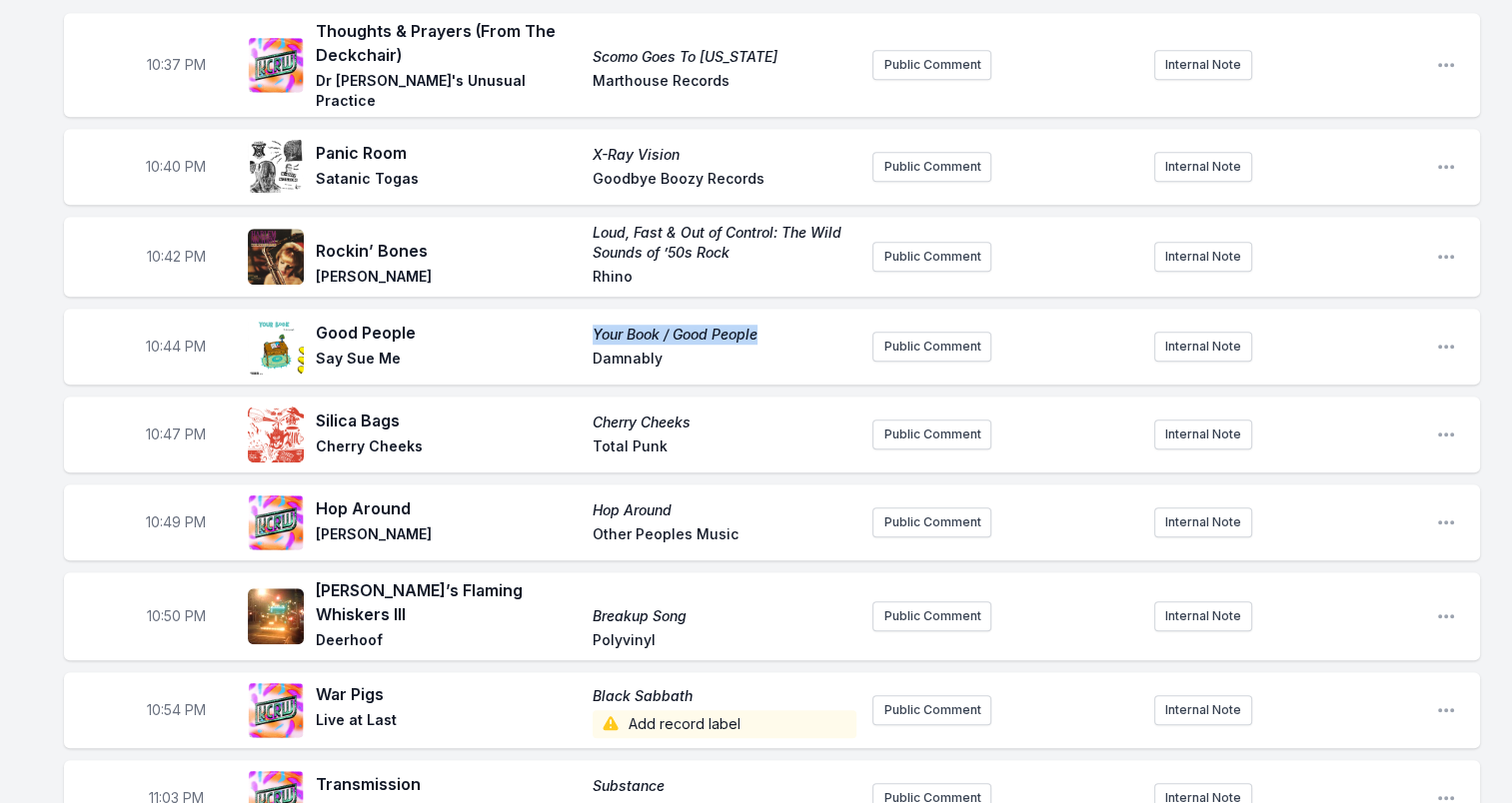 scroll, scrollTop: 1398, scrollLeft: 0, axis: vertical 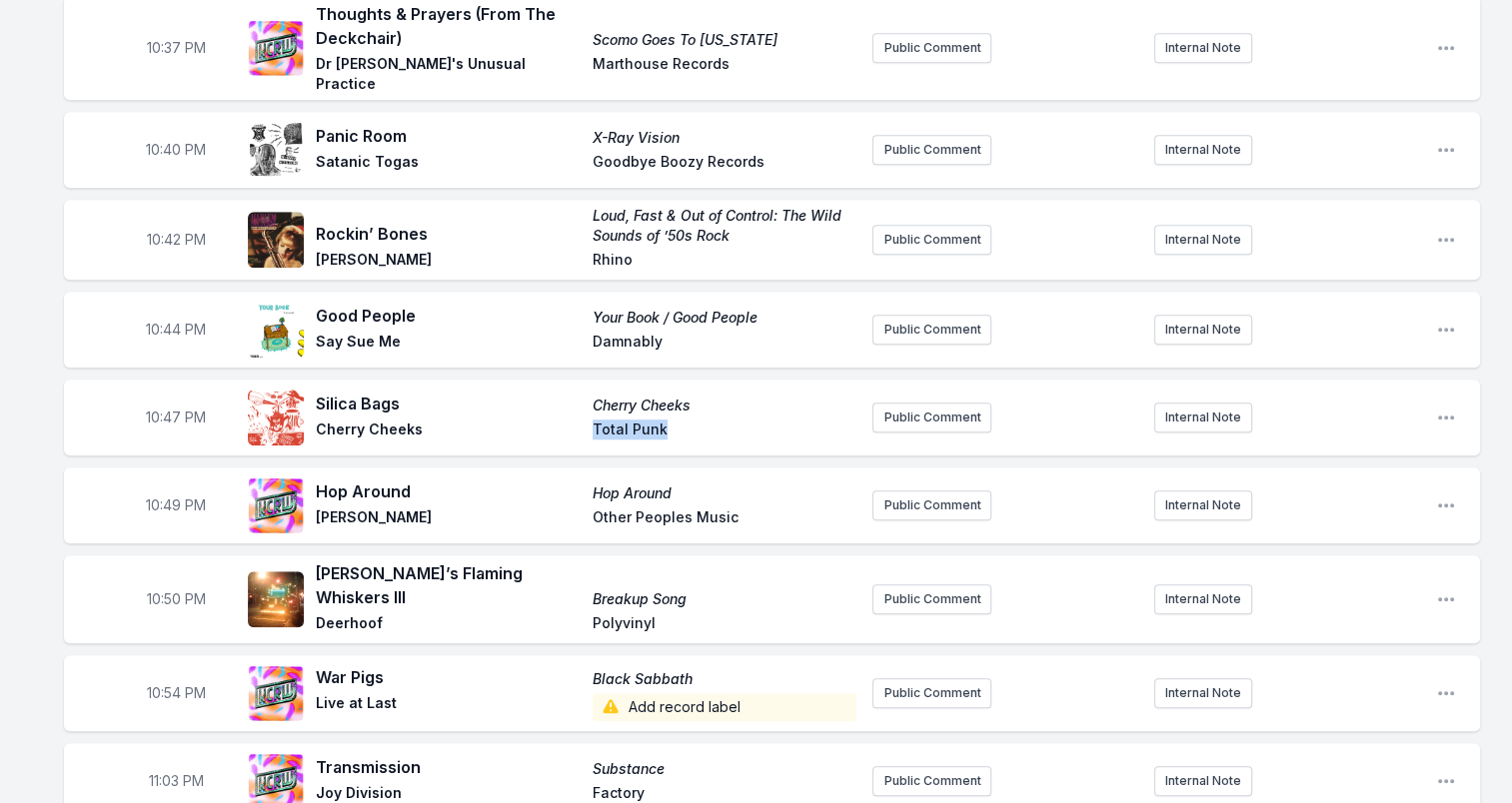 drag, startPoint x: 640, startPoint y: 402, endPoint x: 585, endPoint y: 404, distance: 55.036352 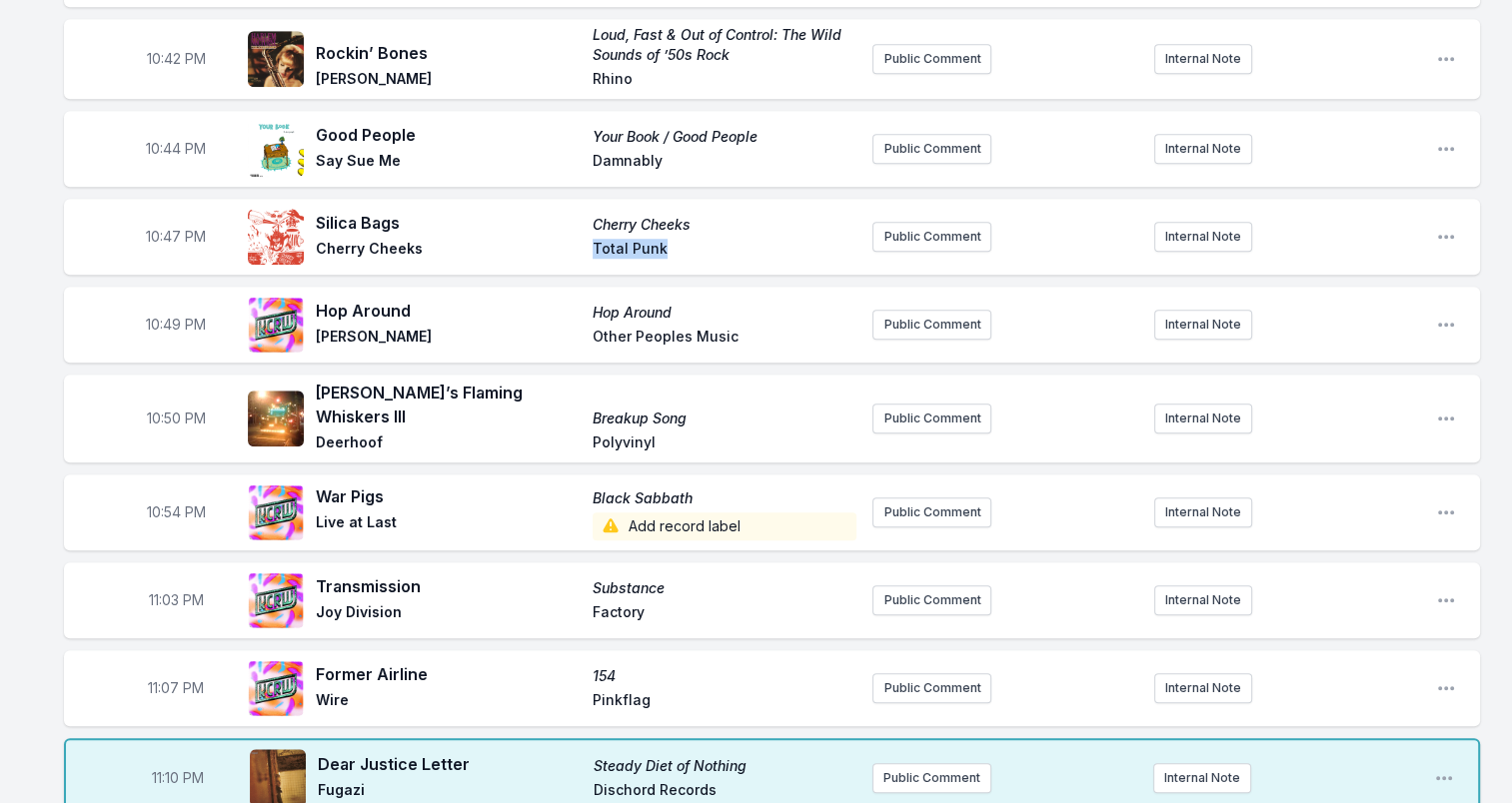 scroll, scrollTop: 1598, scrollLeft: 0, axis: vertical 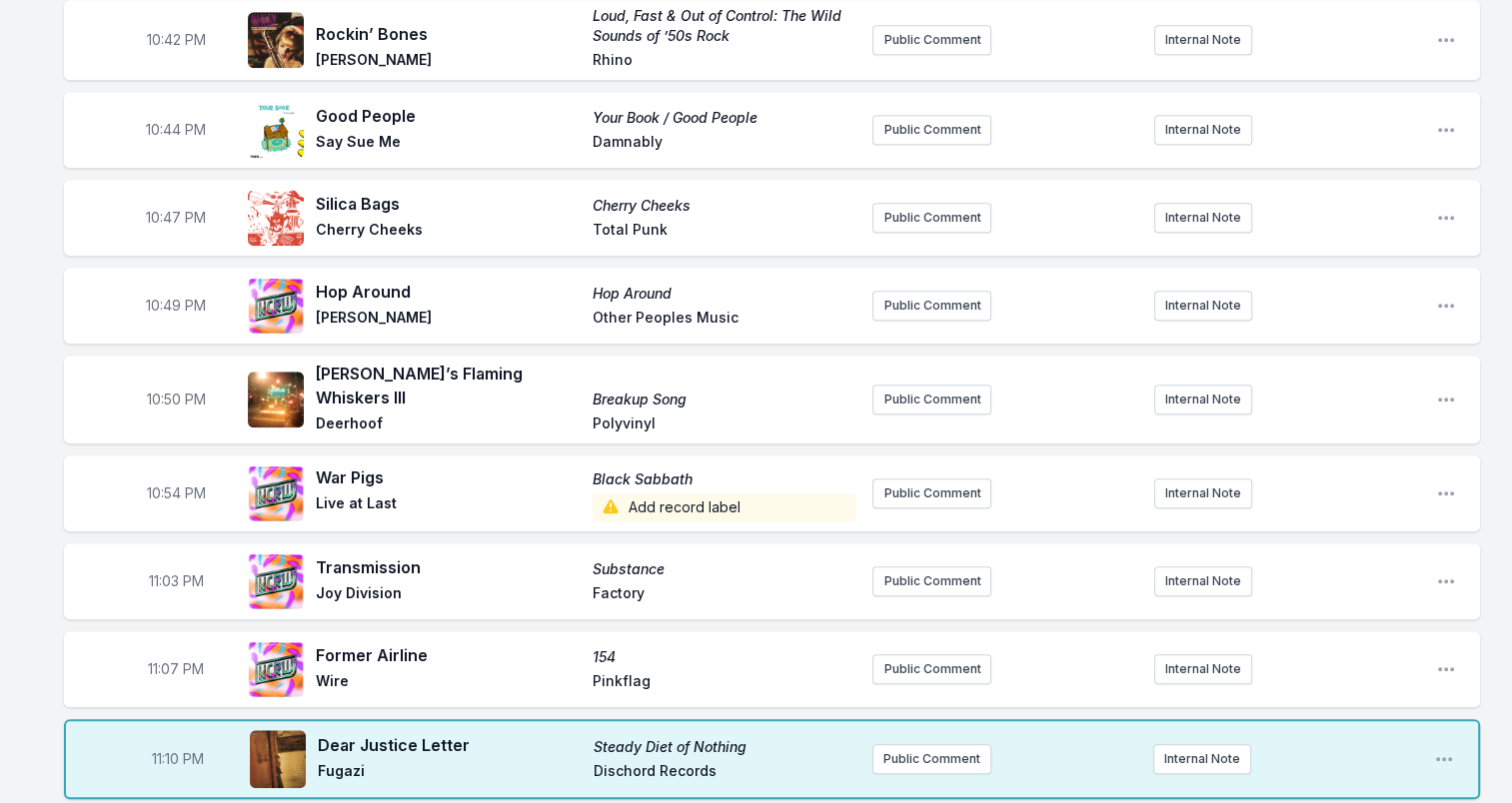 click on "Mario’s Flaming Whiskers III Breakup Song Deerhoof Polyvinyl" at bounding box center (586, 400) 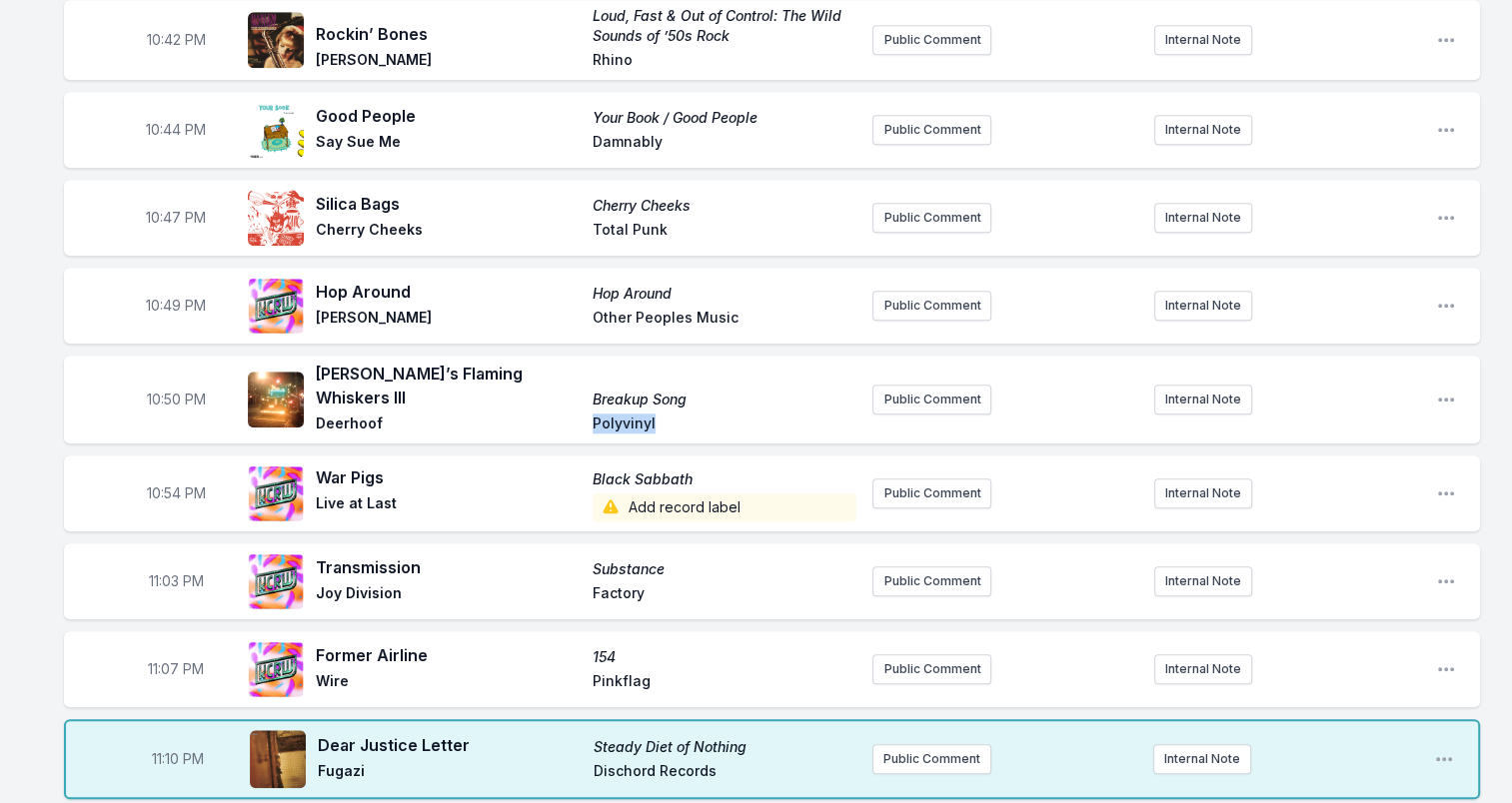 click on "Polyvinyl" at bounding box center (725, 425) 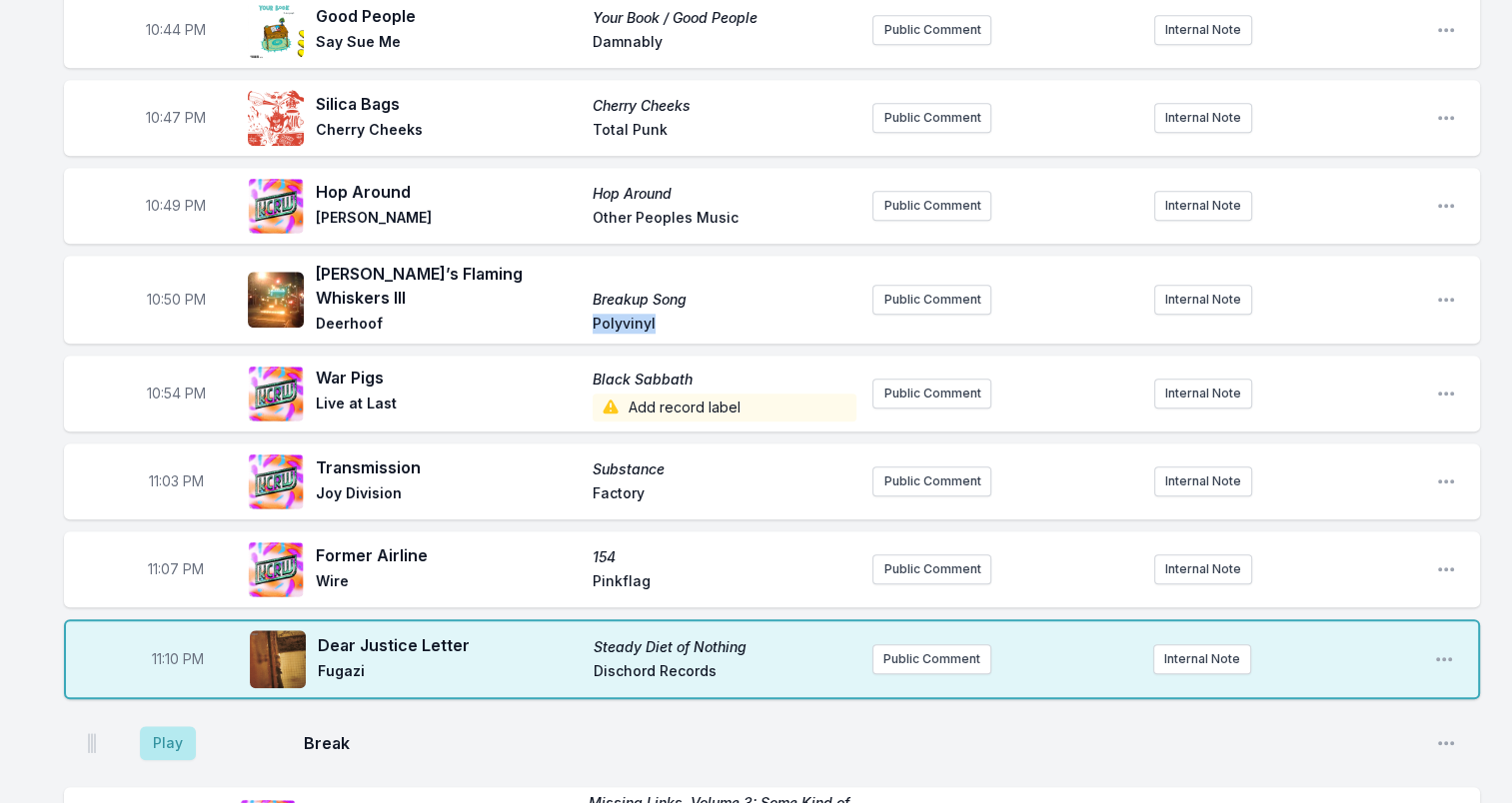 scroll, scrollTop: 1798, scrollLeft: 0, axis: vertical 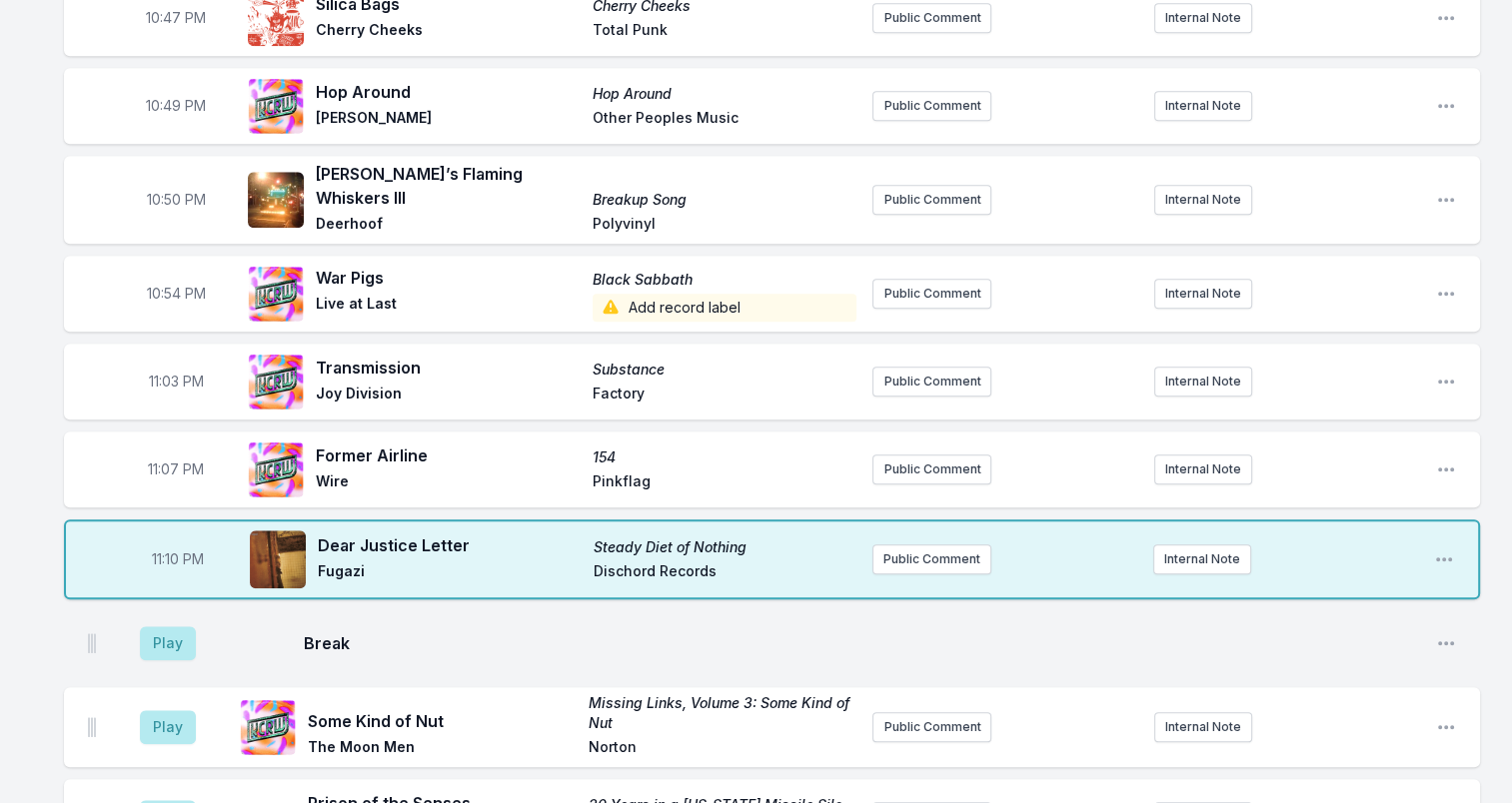 click on "Factory" at bounding box center (725, 396) 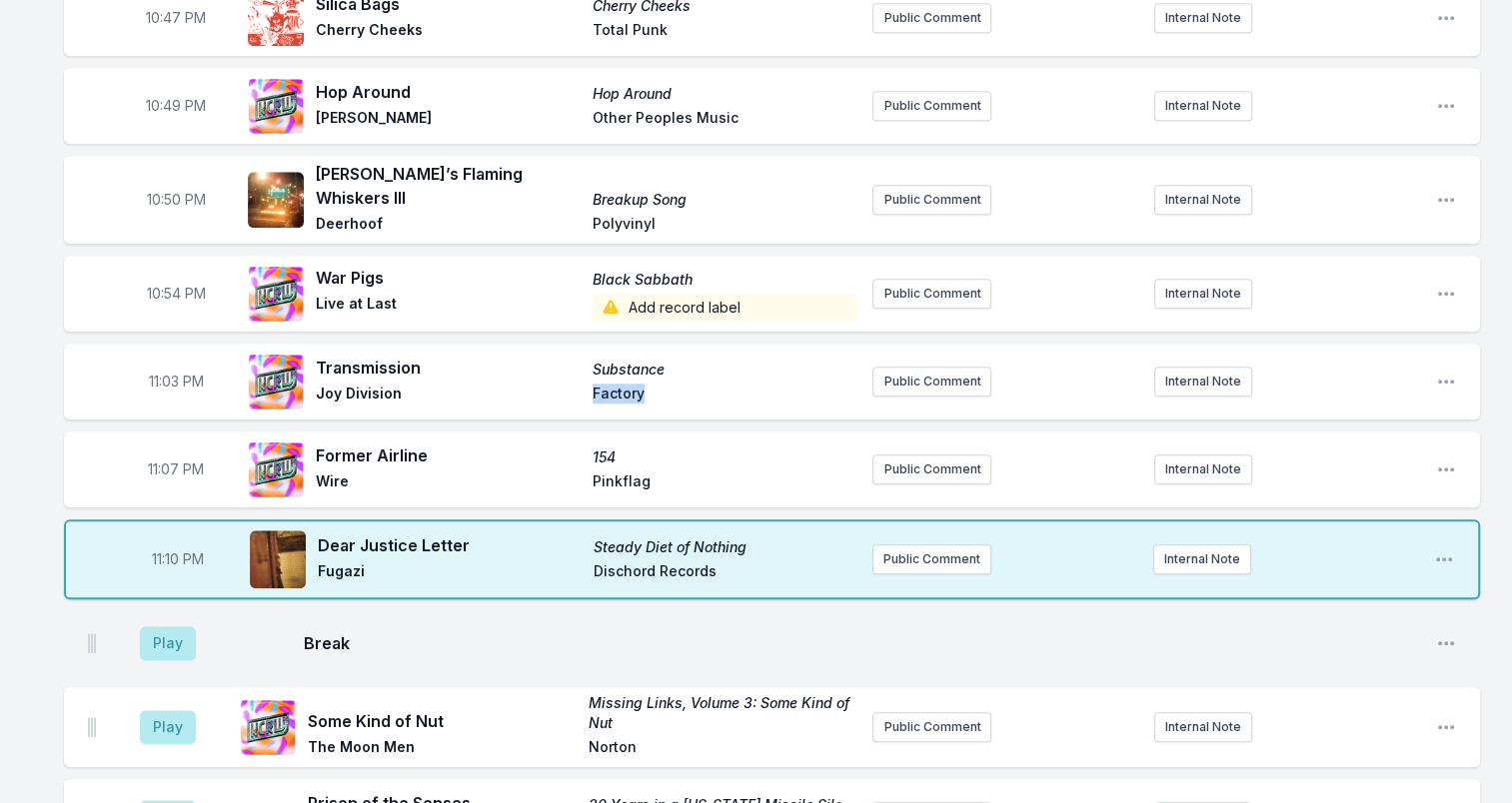 click on "Factory" at bounding box center [725, 396] 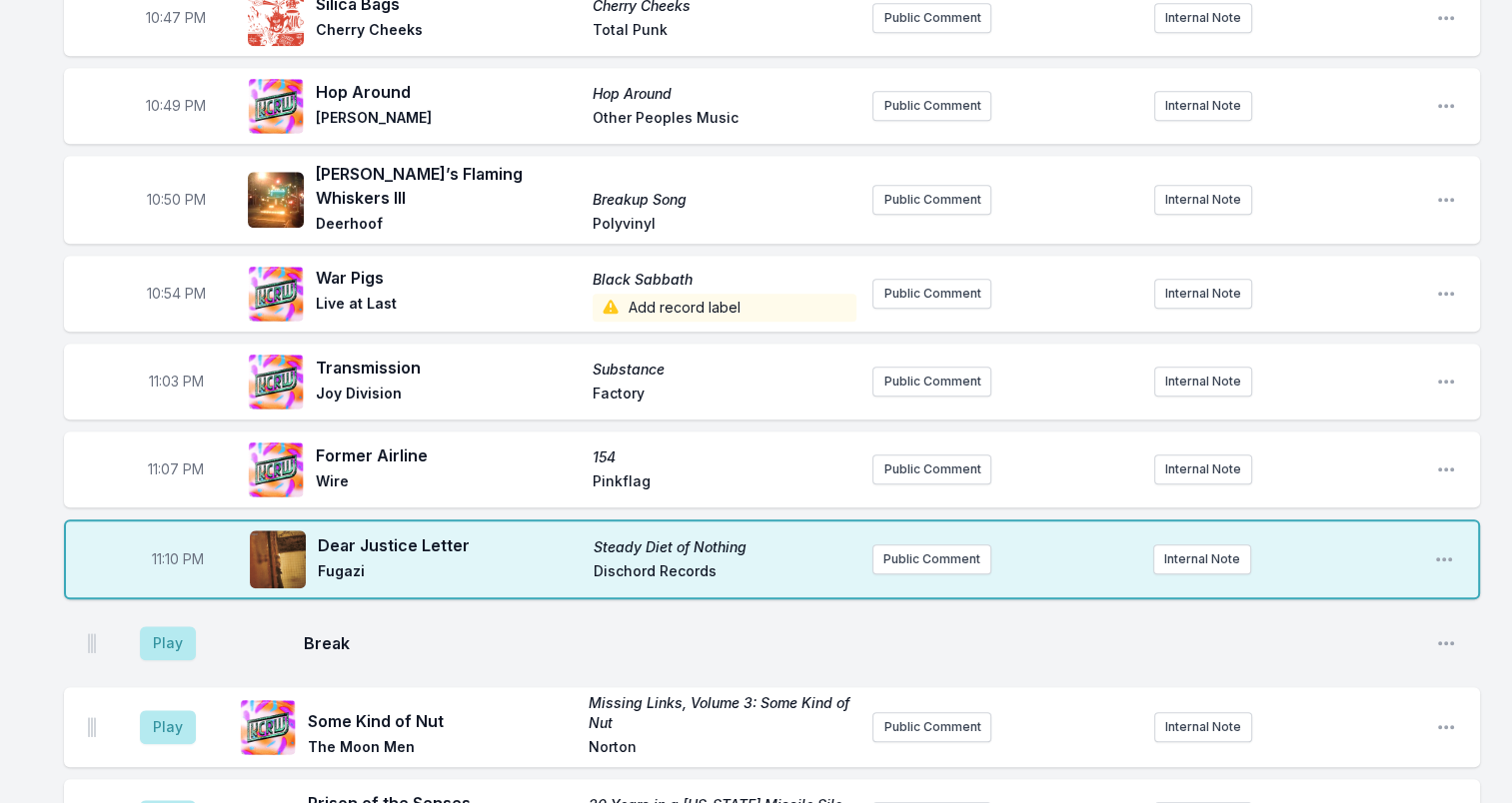 click on "Pinkflag" at bounding box center [725, 483] 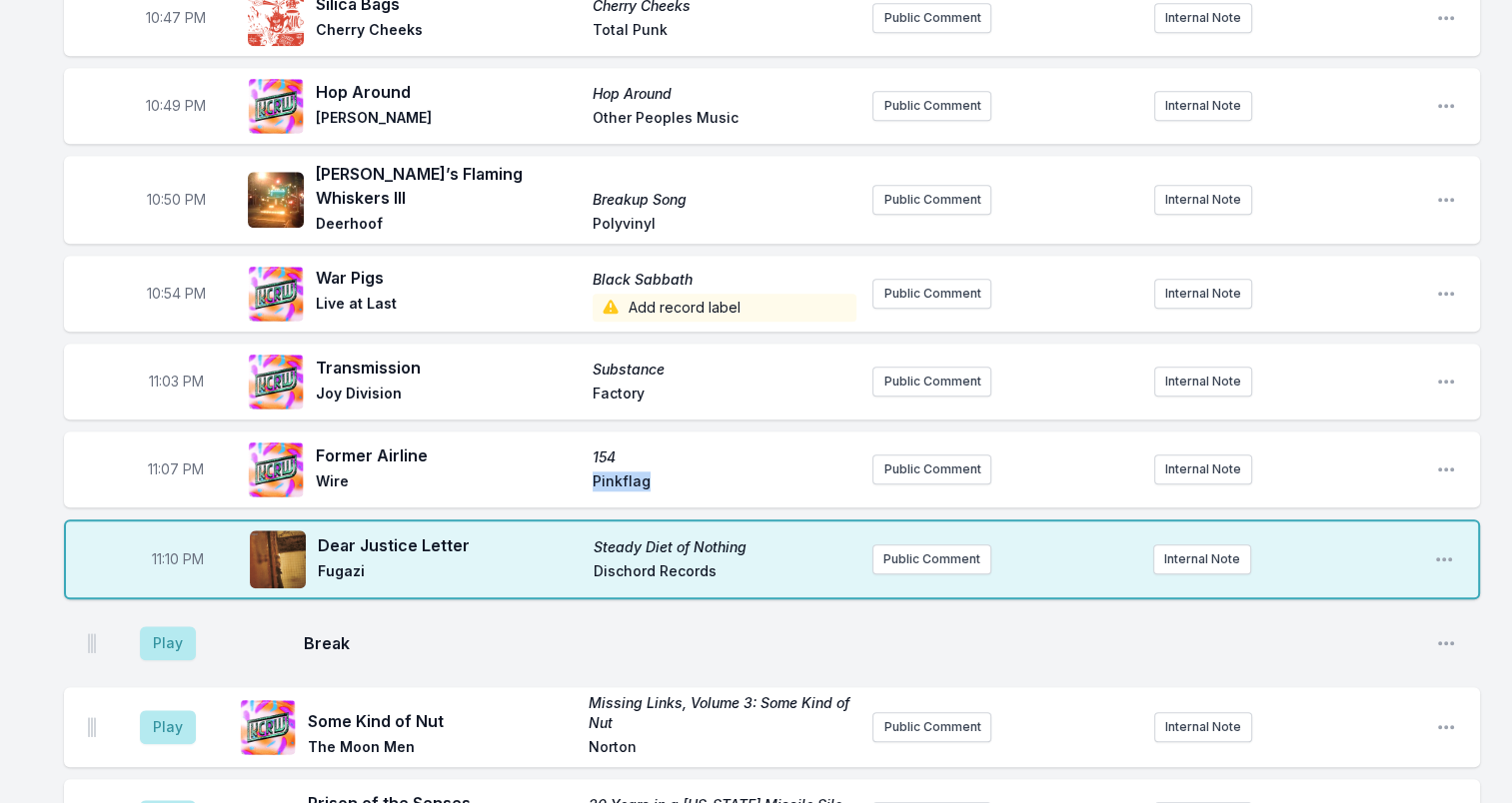 click on "Pinkflag" at bounding box center [725, 483] 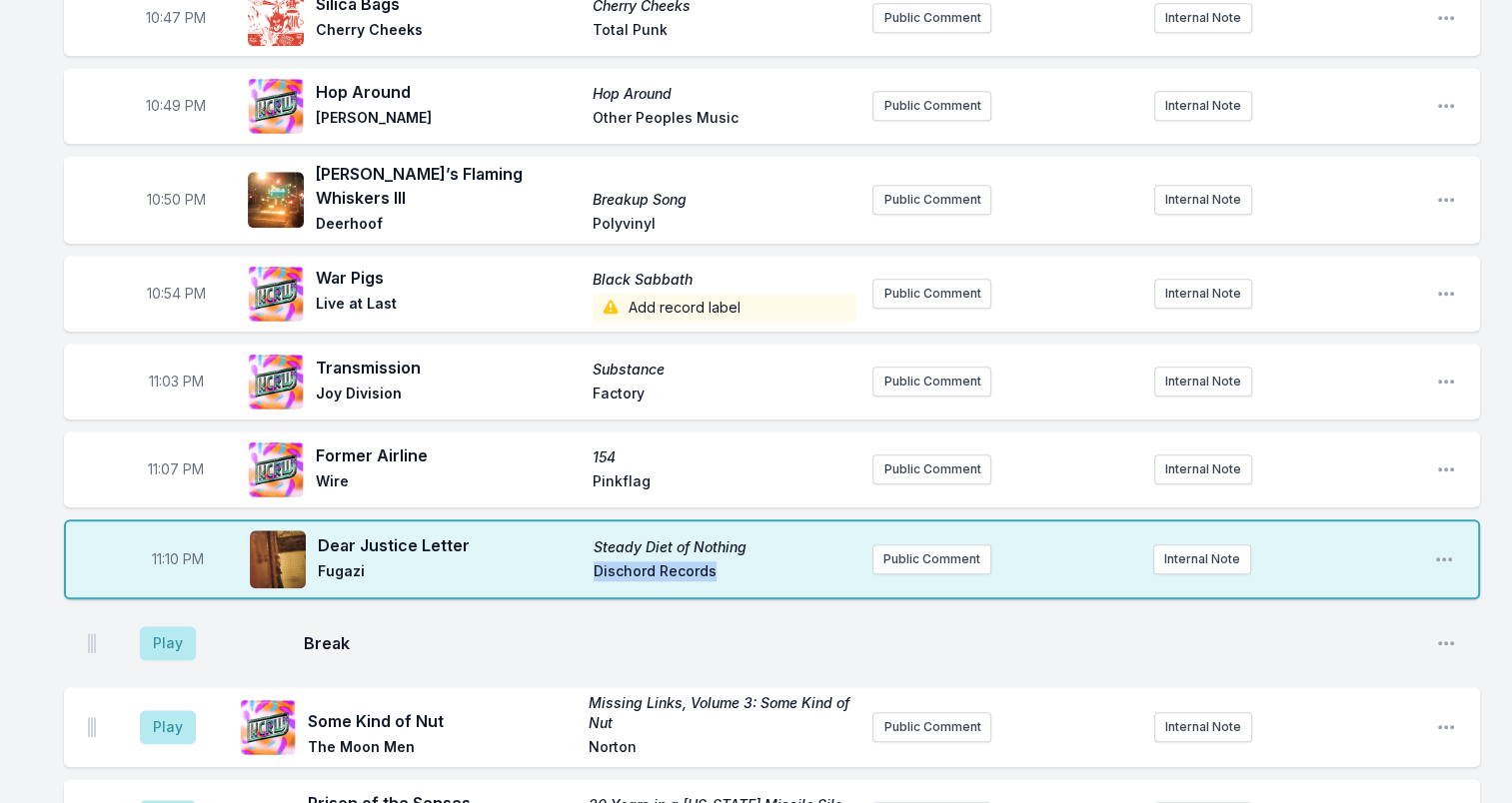 drag, startPoint x: 733, startPoint y: 529, endPoint x: 557, endPoint y: 530, distance: 176.00284 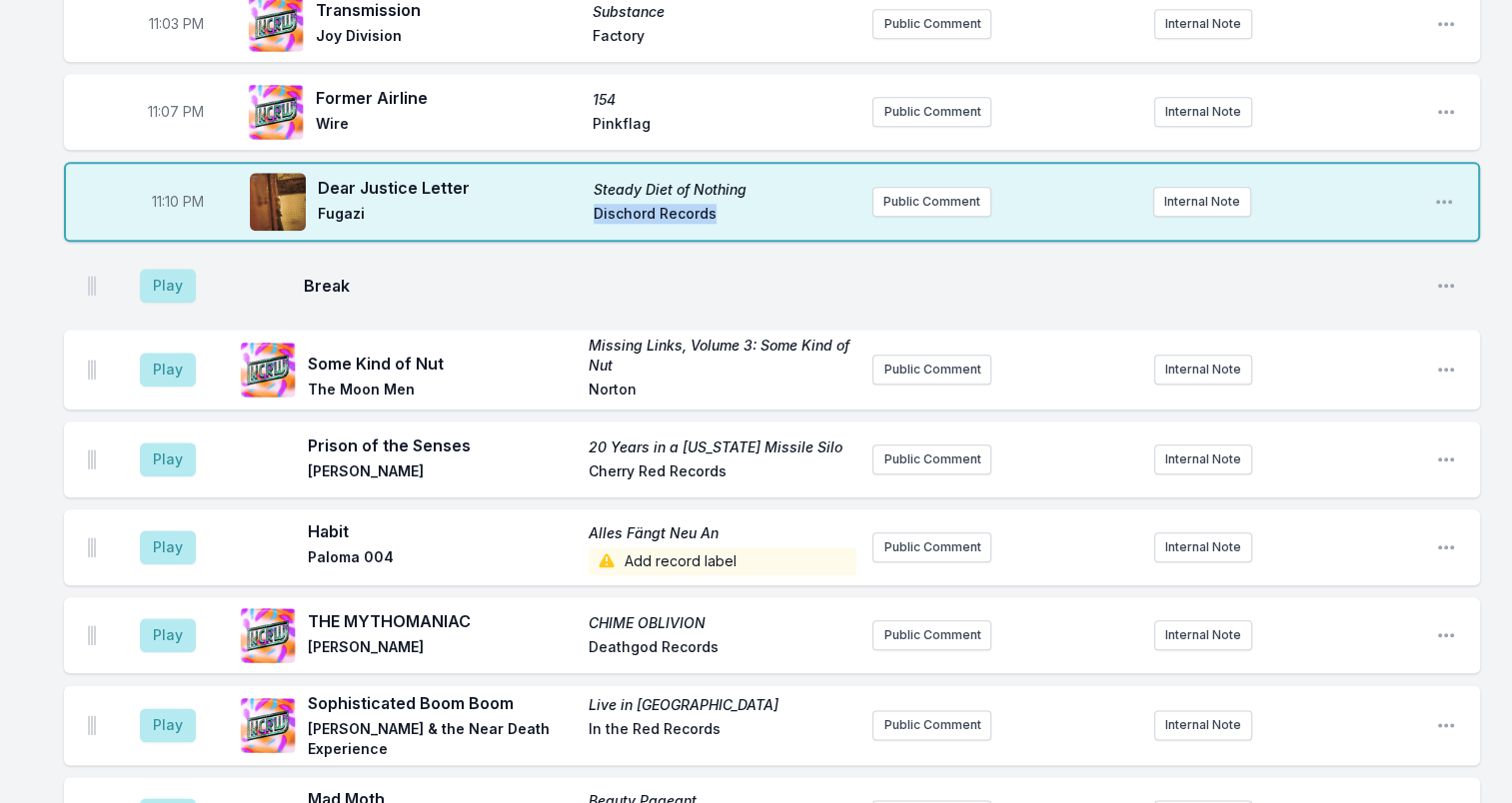 scroll, scrollTop: 2197, scrollLeft: 0, axis: vertical 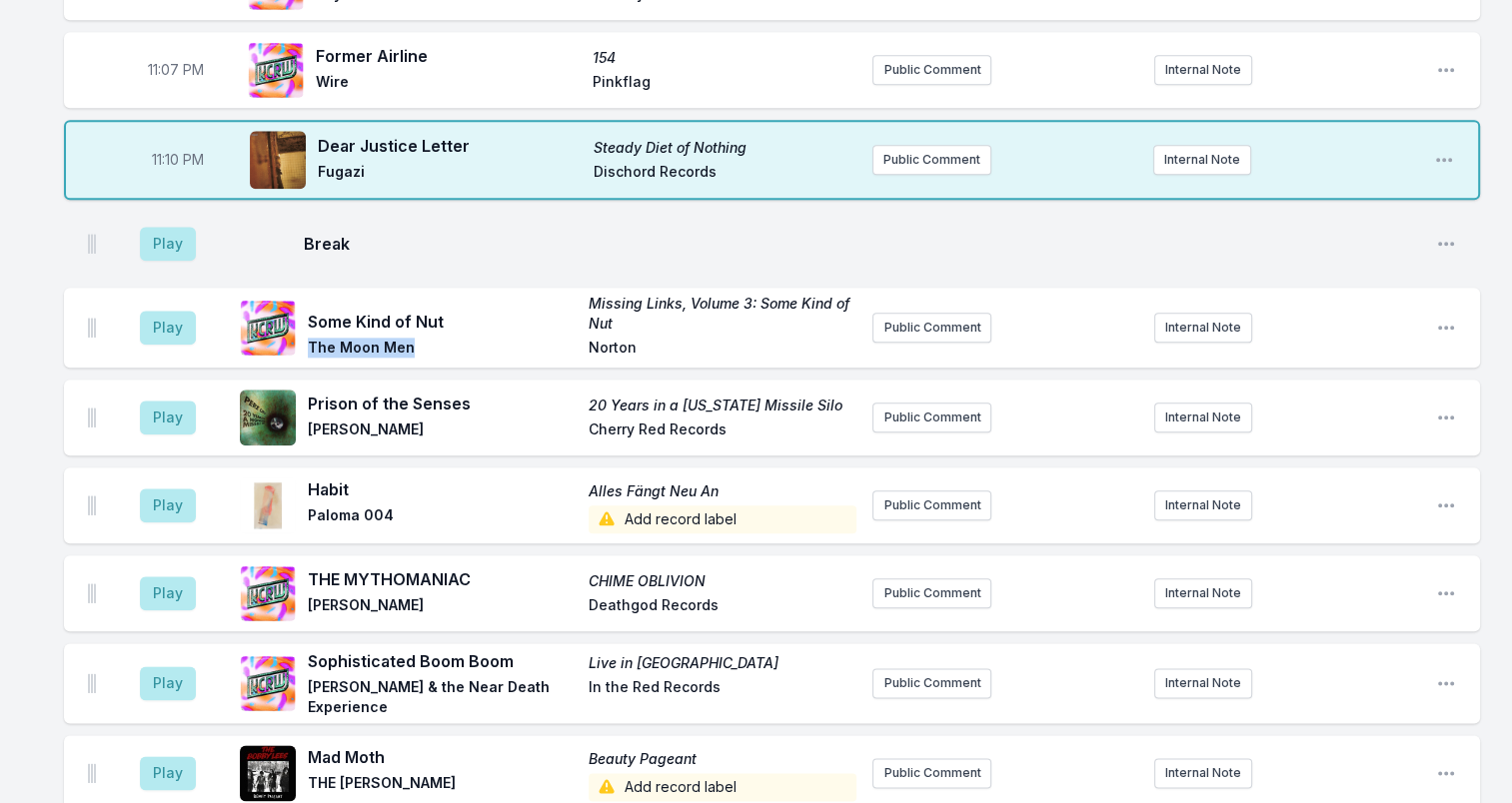 drag, startPoint x: 420, startPoint y: 305, endPoint x: 311, endPoint y: 306, distance: 109.004587 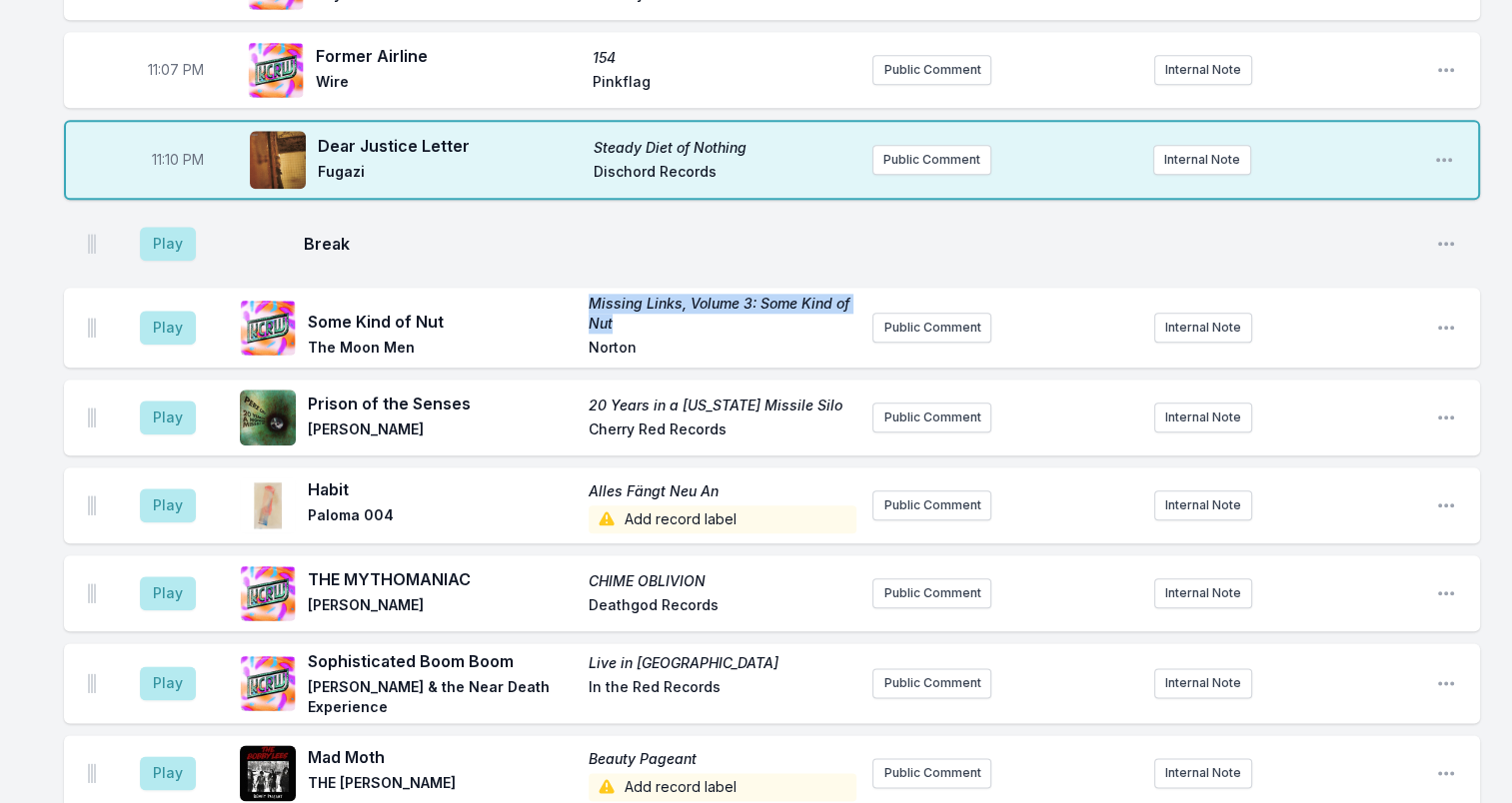 drag, startPoint x: 625, startPoint y: 278, endPoint x: 572, endPoint y: 262, distance: 55.362442 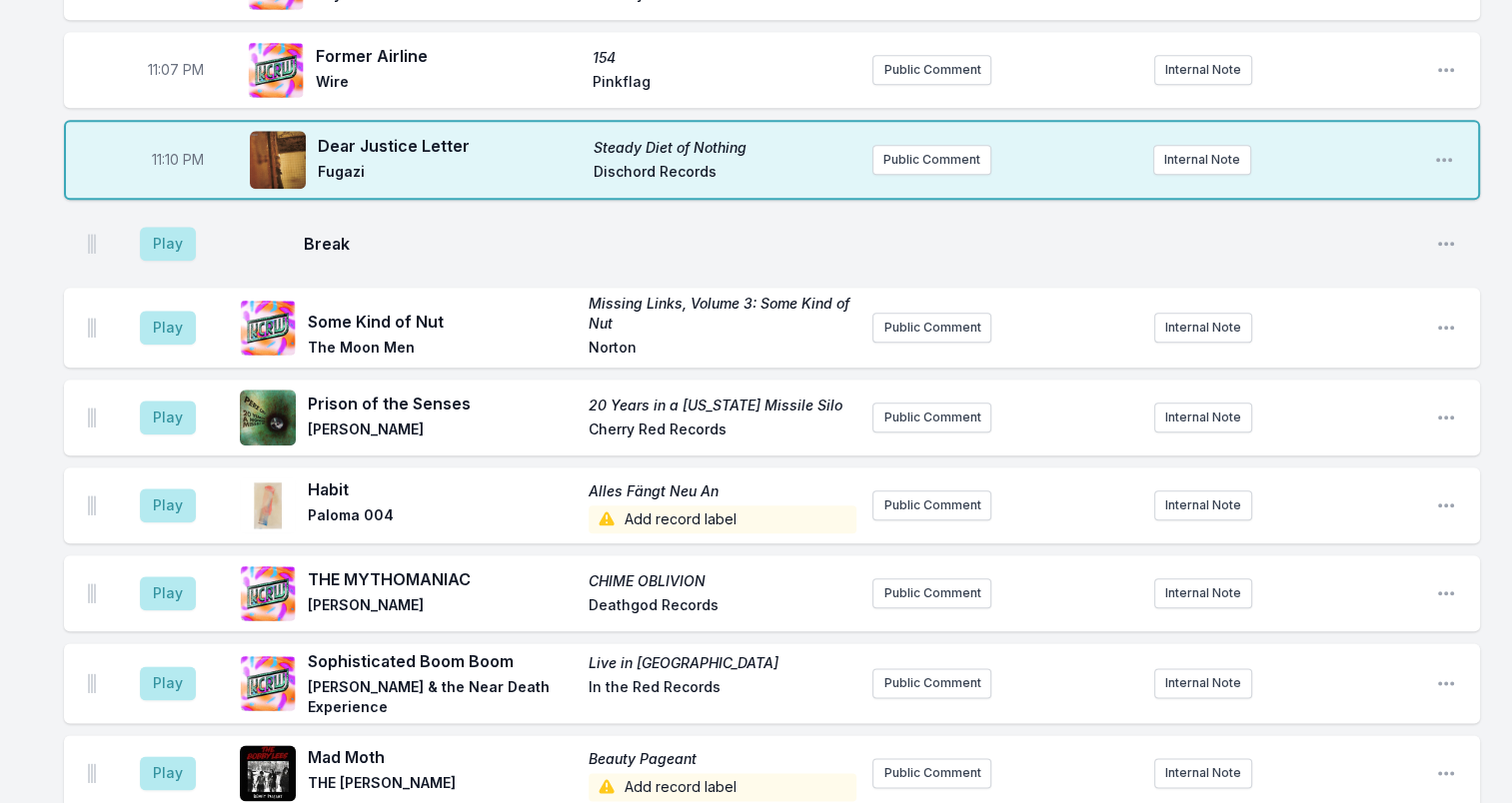 click on "Norton" at bounding box center [723, 350] 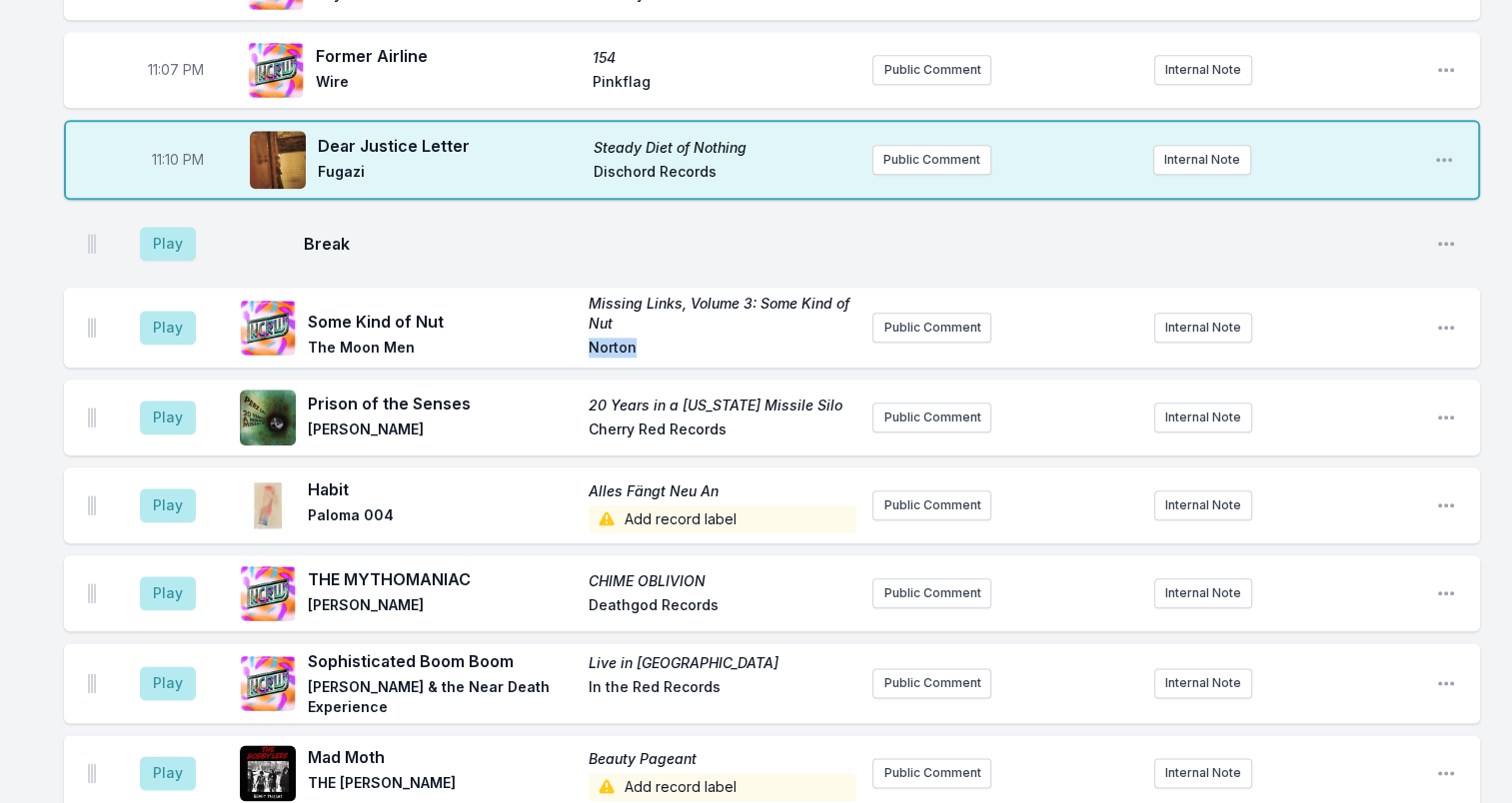 click on "Norton" at bounding box center [723, 350] 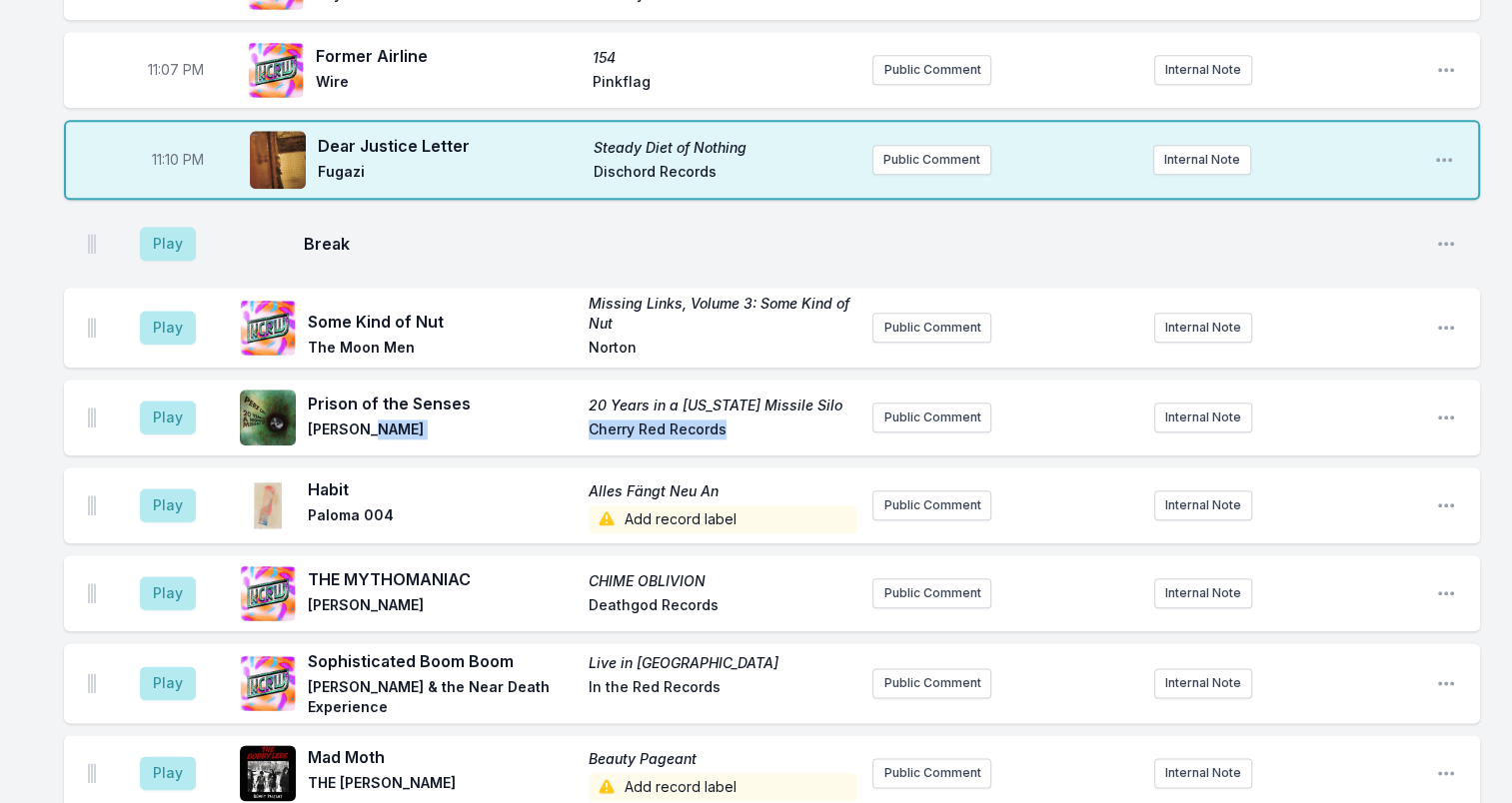 drag, startPoint x: 692, startPoint y: 394, endPoint x: 565, endPoint y: 394, distance: 127 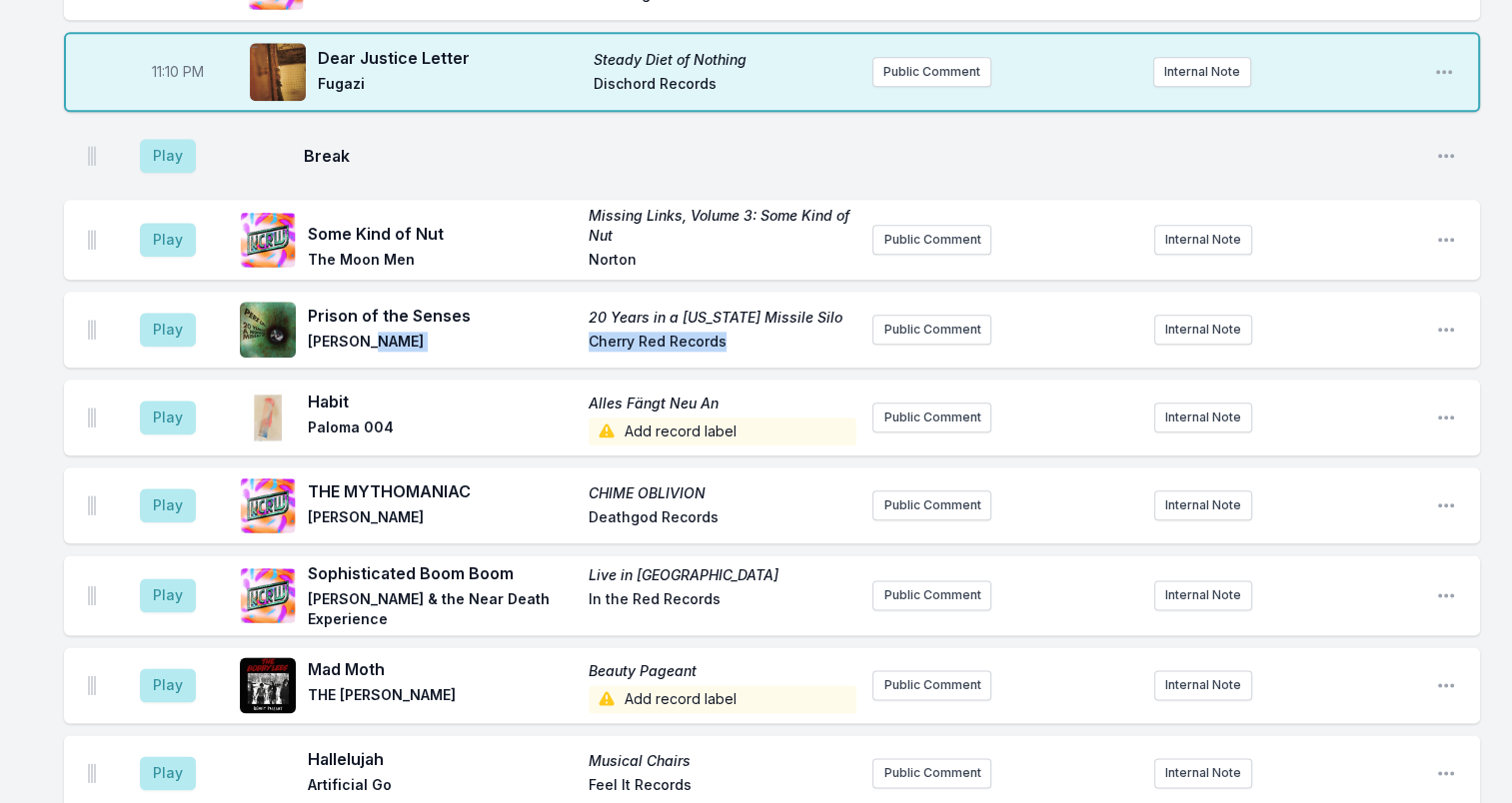 scroll, scrollTop: 2297, scrollLeft: 0, axis: vertical 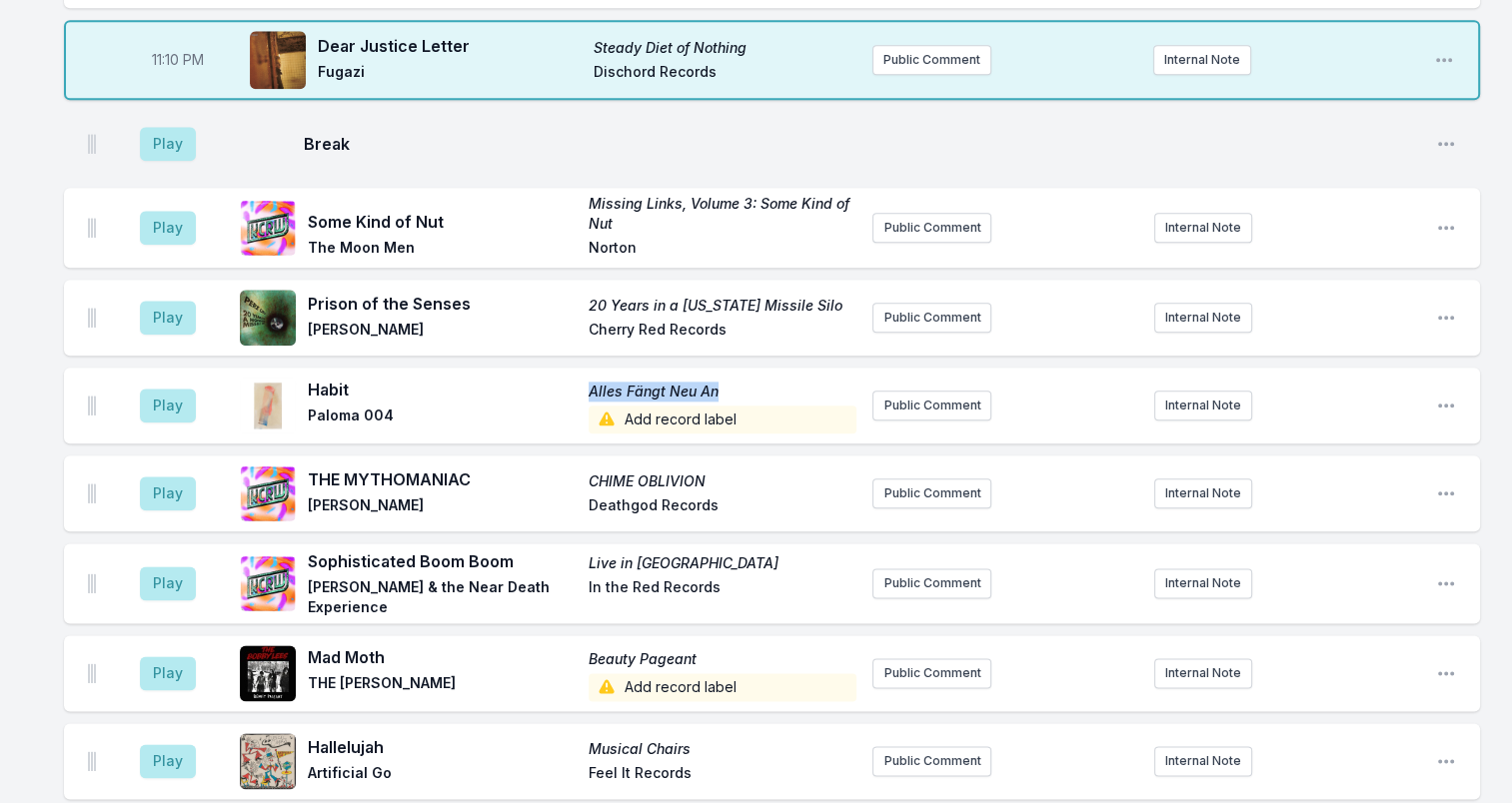 drag, startPoint x: 583, startPoint y: 353, endPoint x: 755, endPoint y: 341, distance: 172.4181 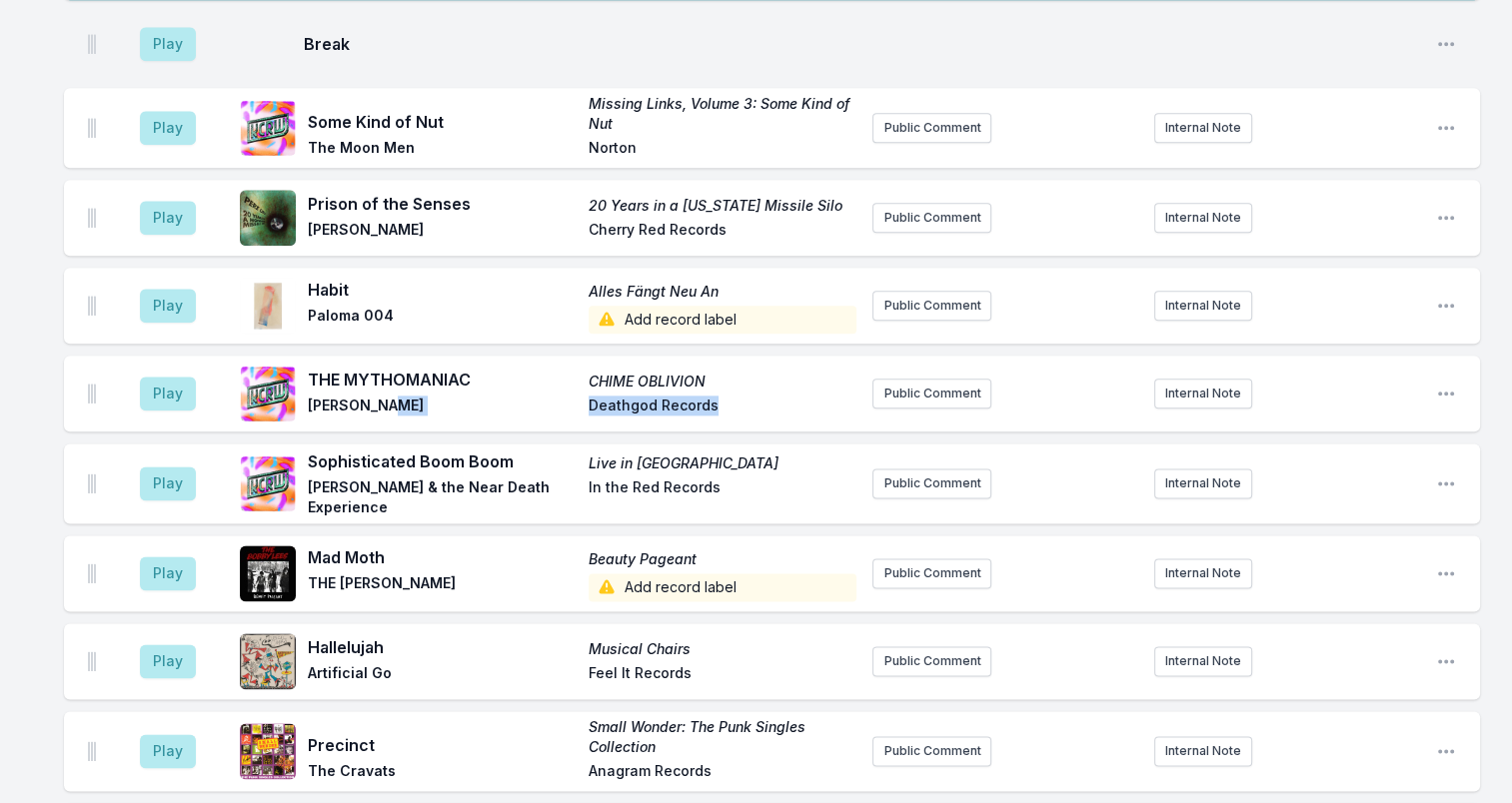 drag, startPoint x: 680, startPoint y: 363, endPoint x: 565, endPoint y: 364, distance: 115.00435 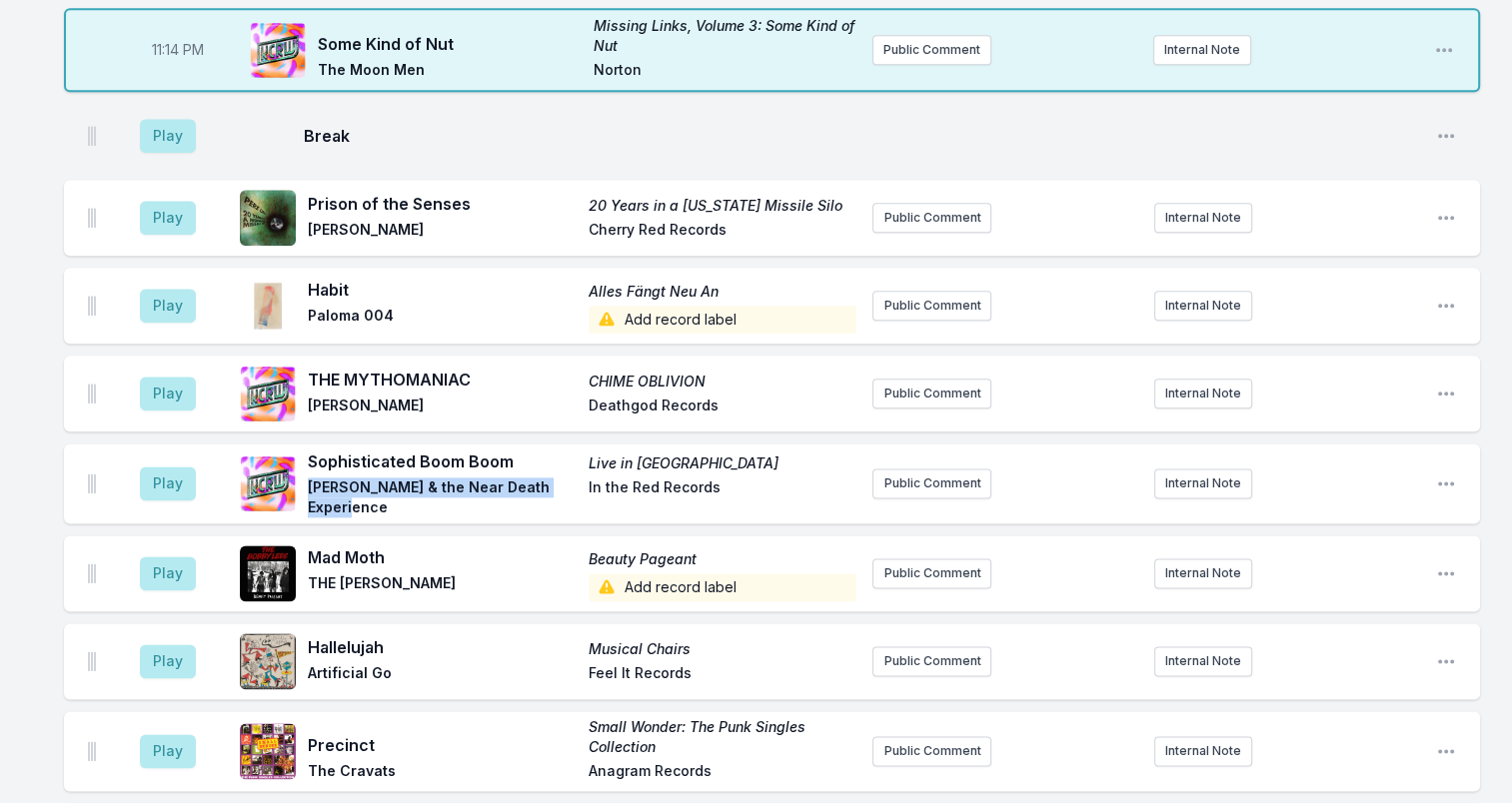 drag, startPoint x: 568, startPoint y: 456, endPoint x: 309, endPoint y: 462, distance: 259.0695 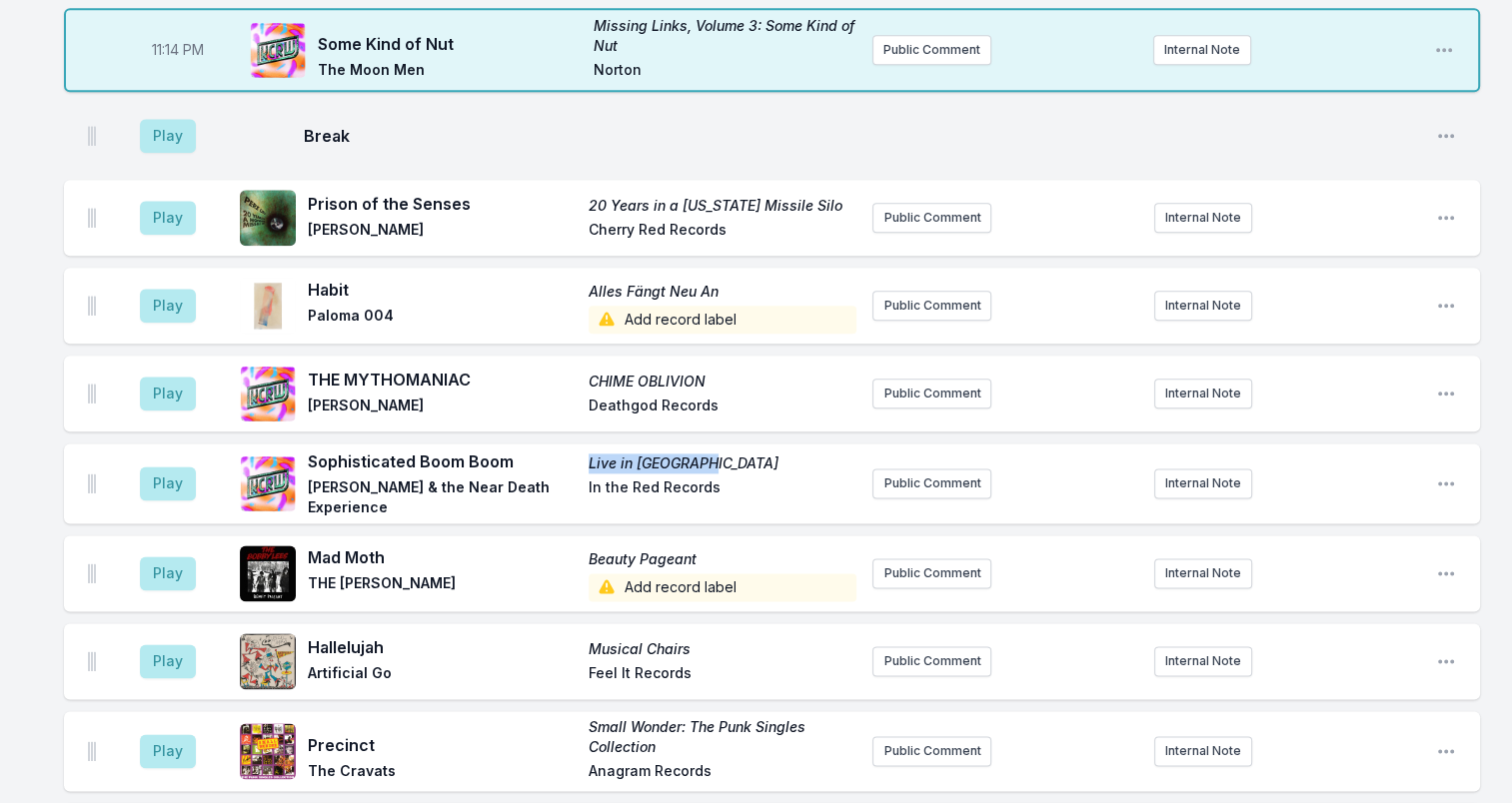 drag, startPoint x: 706, startPoint y: 429, endPoint x: 590, endPoint y: 432, distance: 116.03879 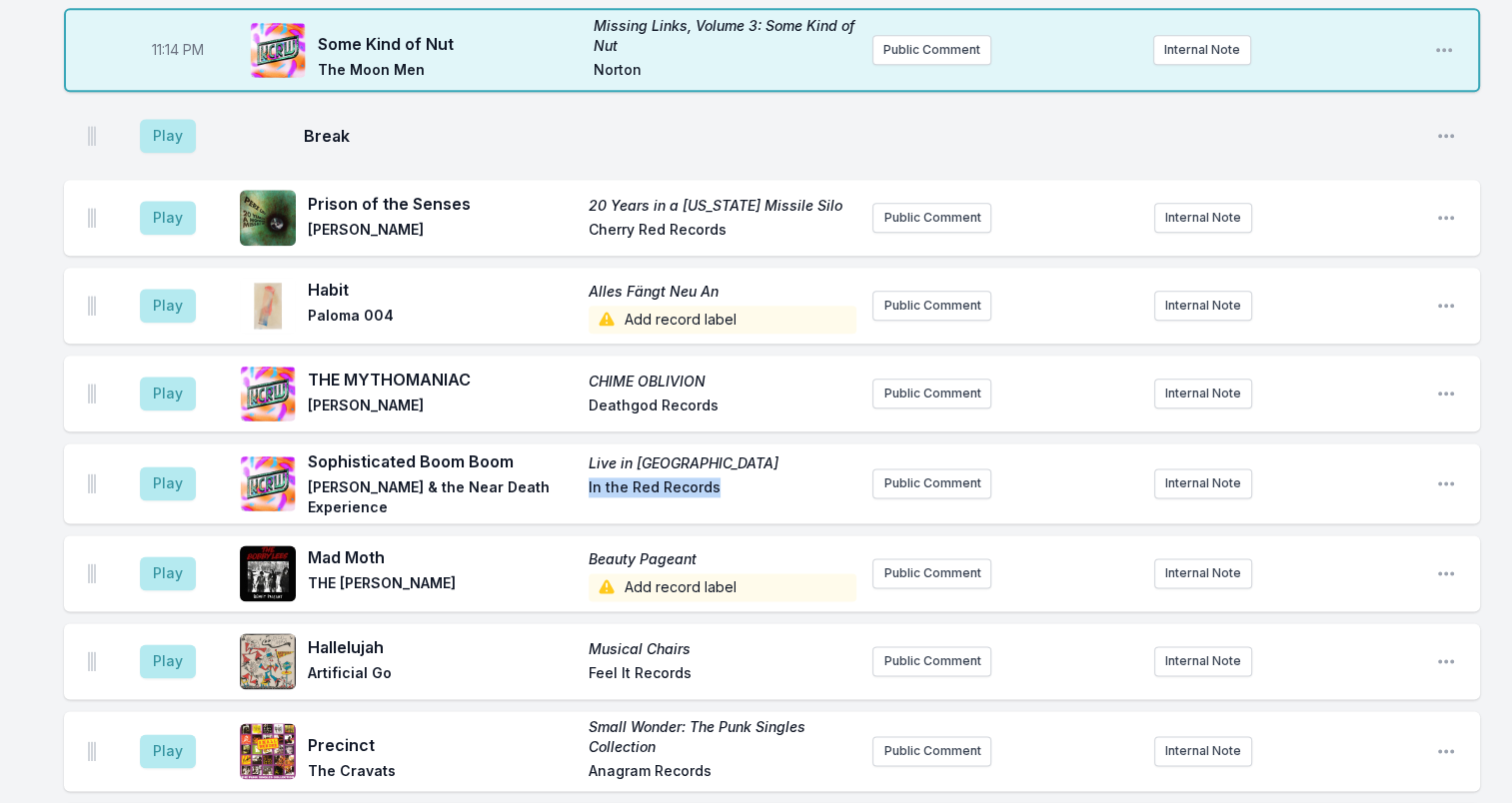 drag, startPoint x: 726, startPoint y: 455, endPoint x: 587, endPoint y: 463, distance: 139.23003 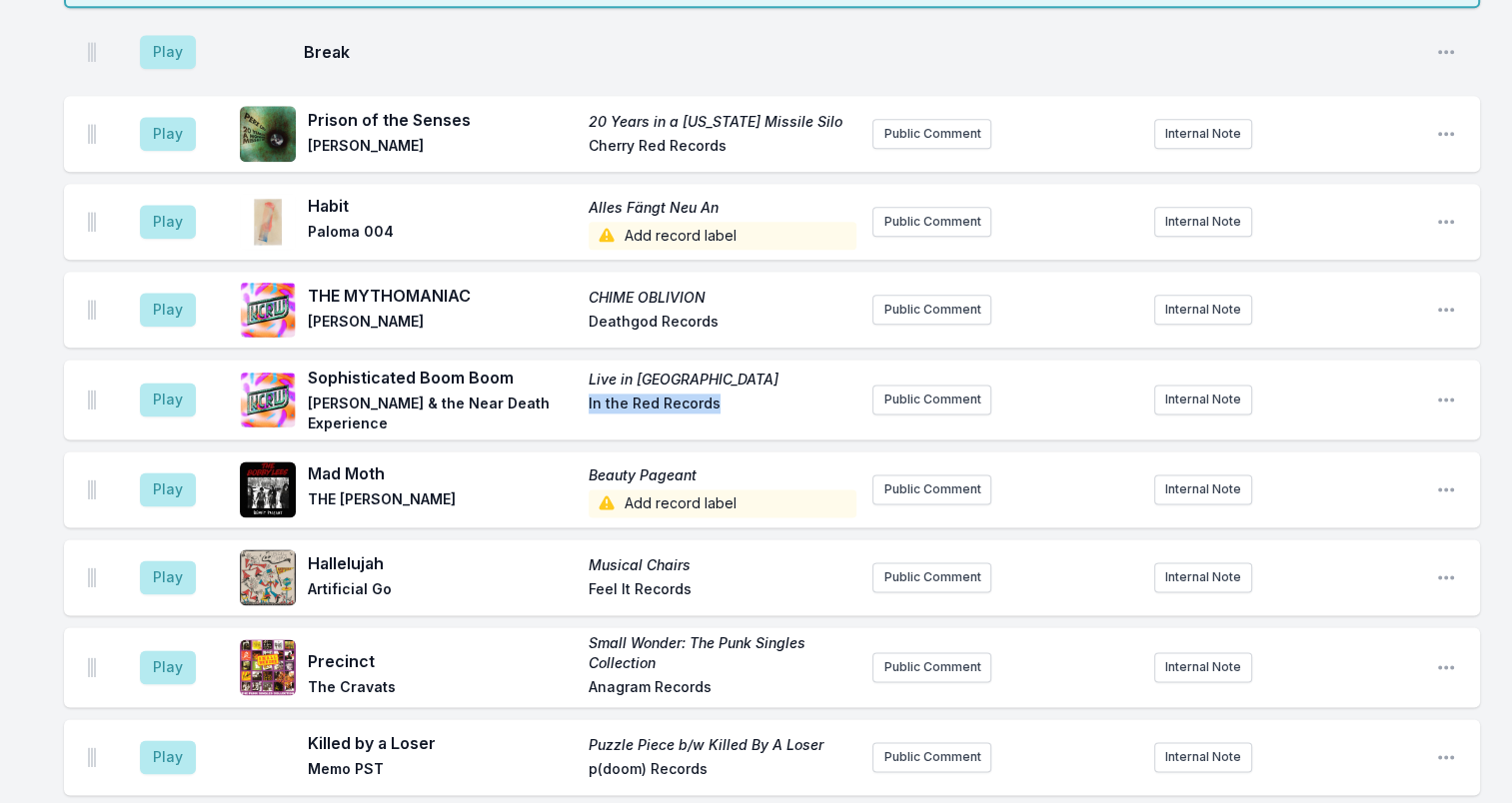 scroll, scrollTop: 2497, scrollLeft: 0, axis: vertical 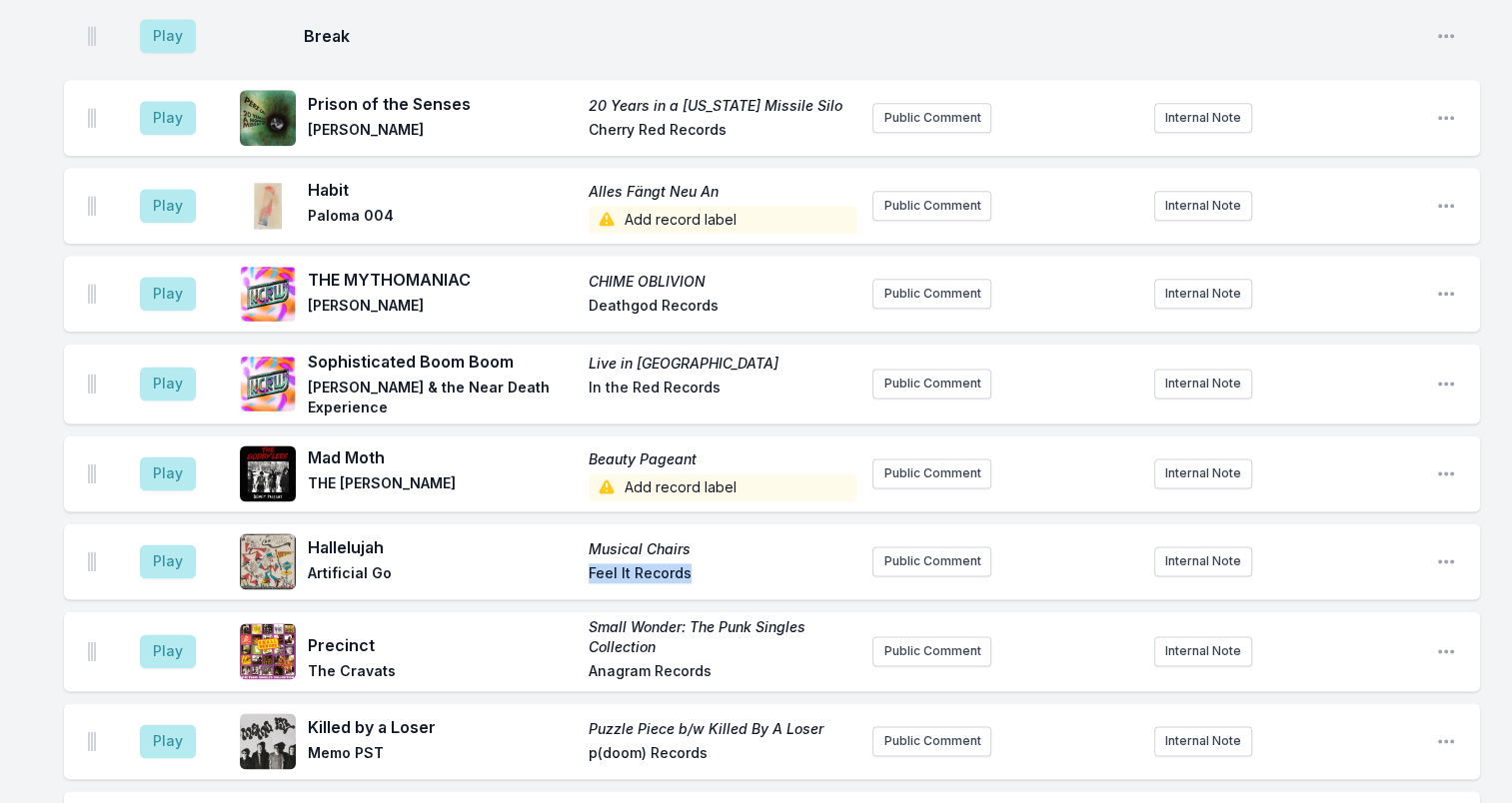 drag, startPoint x: 709, startPoint y: 526, endPoint x: 529, endPoint y: 529, distance: 180.025 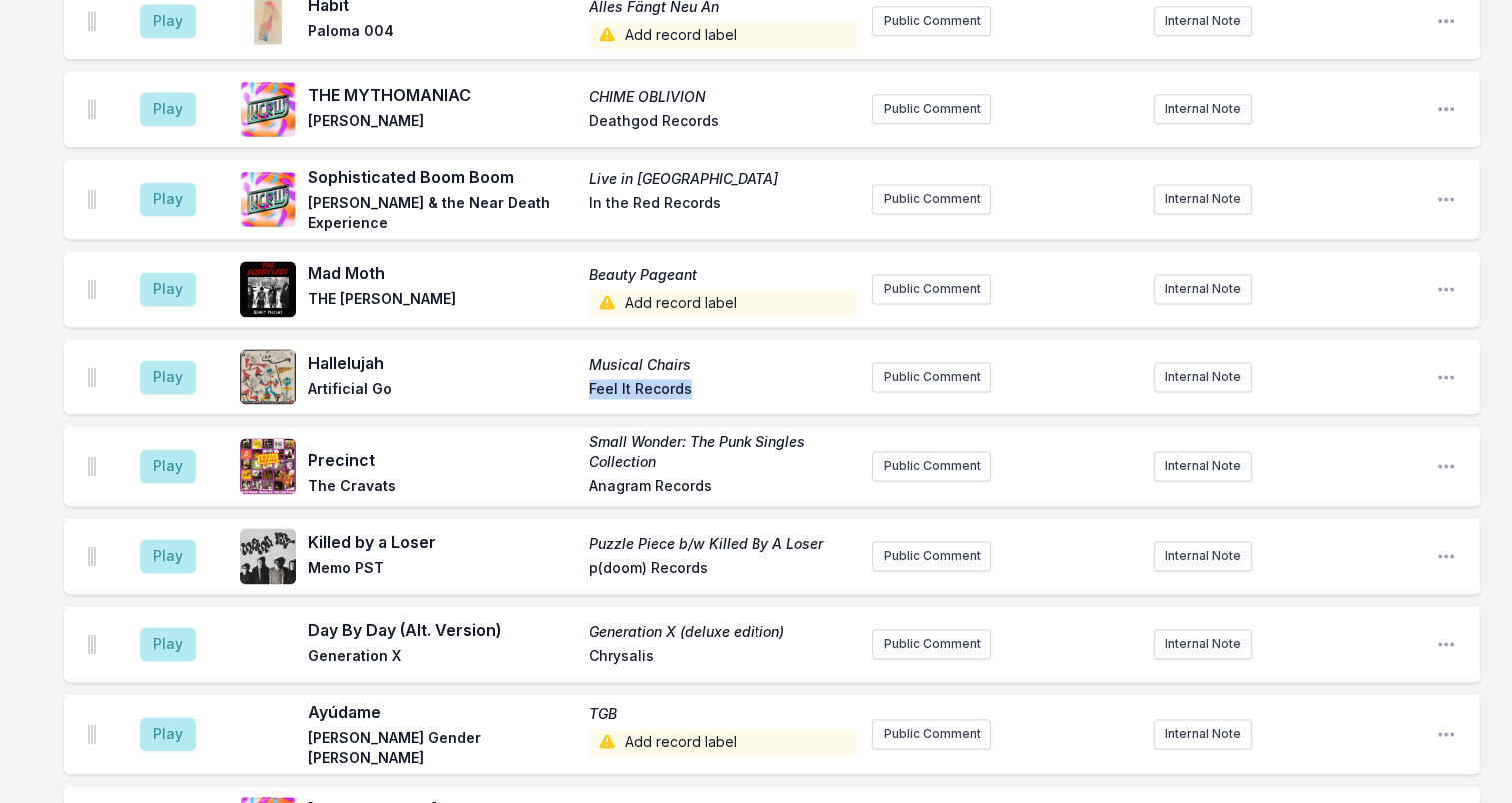 scroll, scrollTop: 2697, scrollLeft: 0, axis: vertical 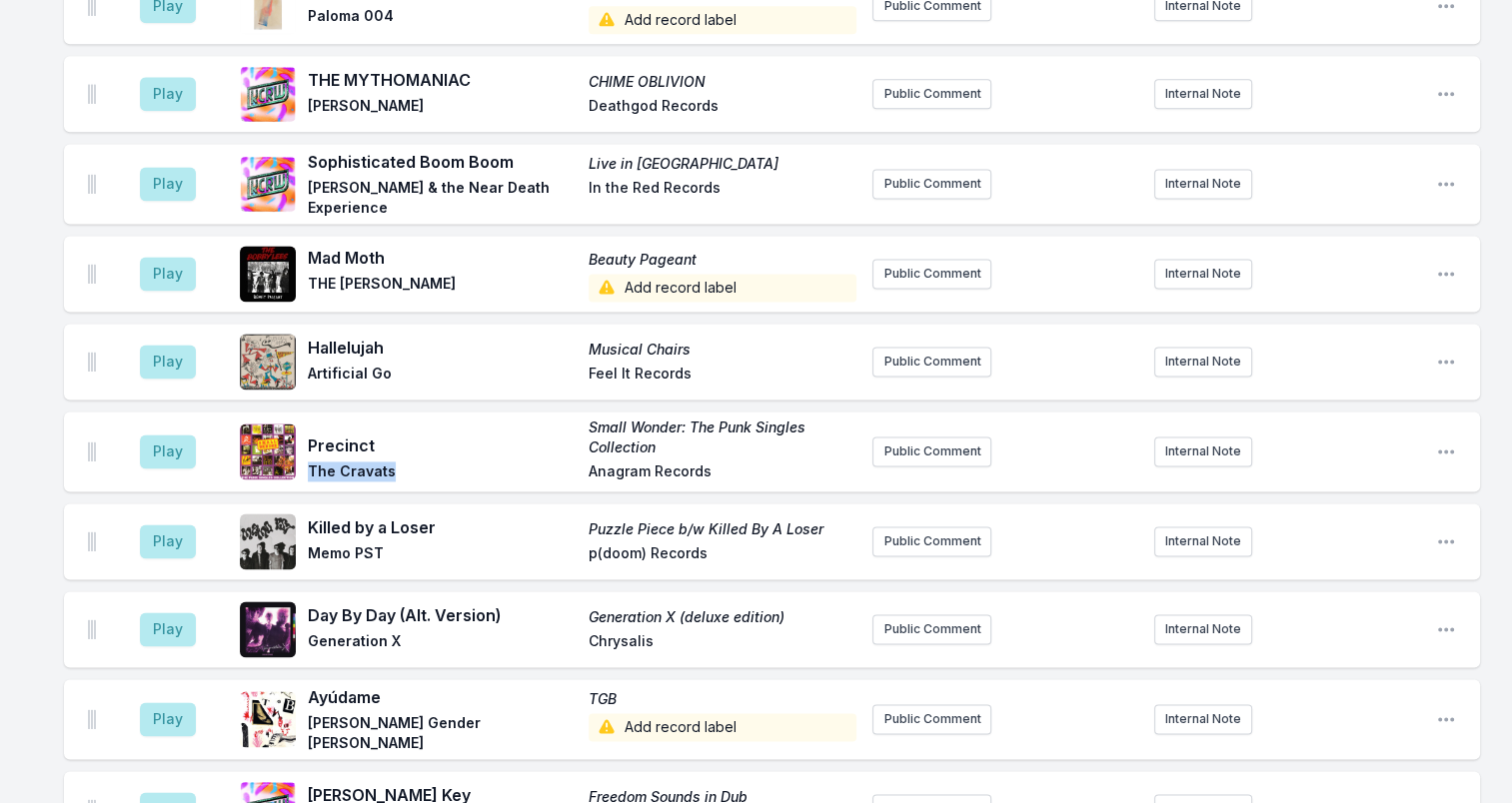 drag, startPoint x: 307, startPoint y: 428, endPoint x: 424, endPoint y: 436, distance: 117.273185 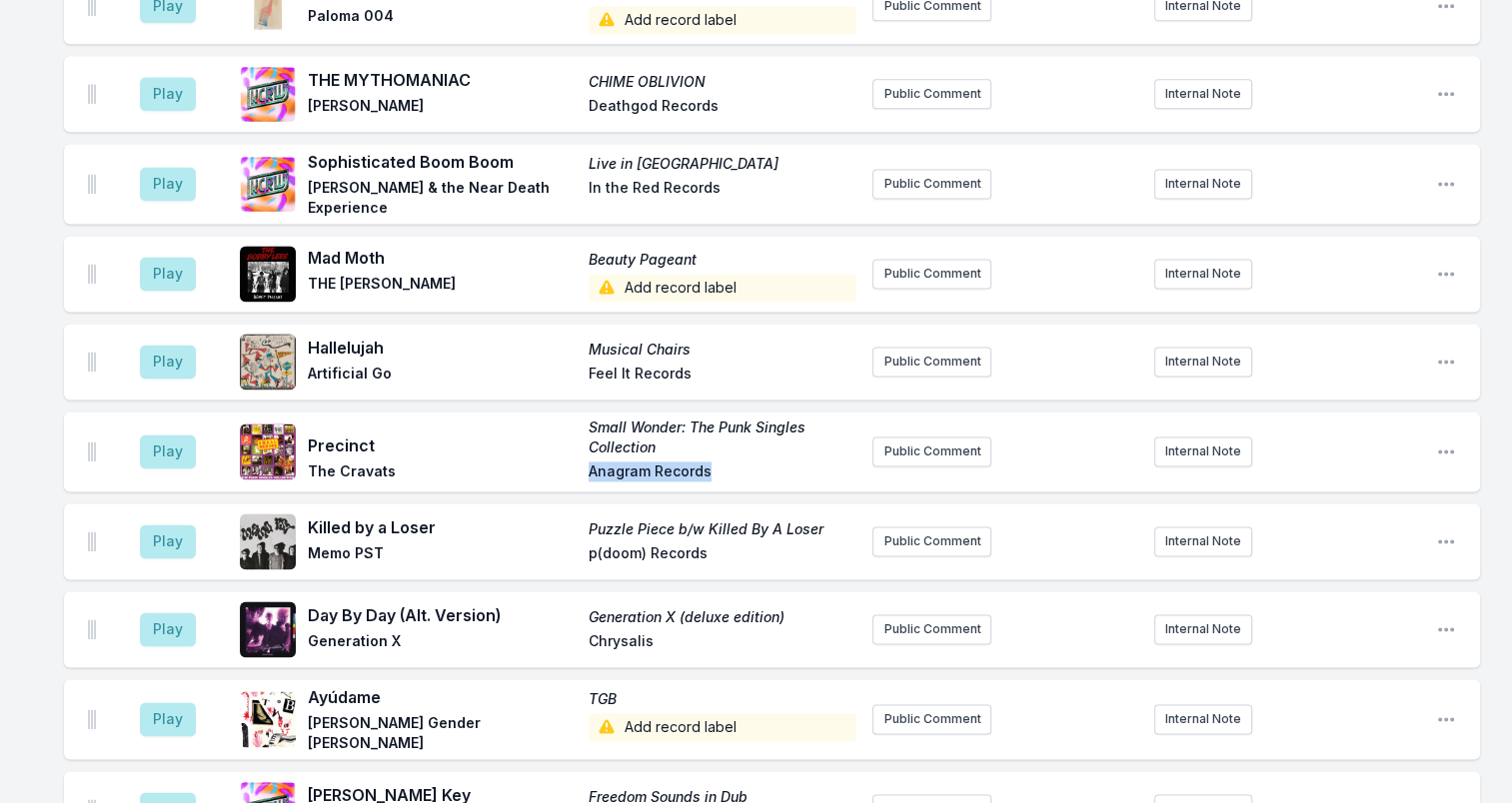 drag, startPoint x: 720, startPoint y: 428, endPoint x: 584, endPoint y: 436, distance: 136.23509 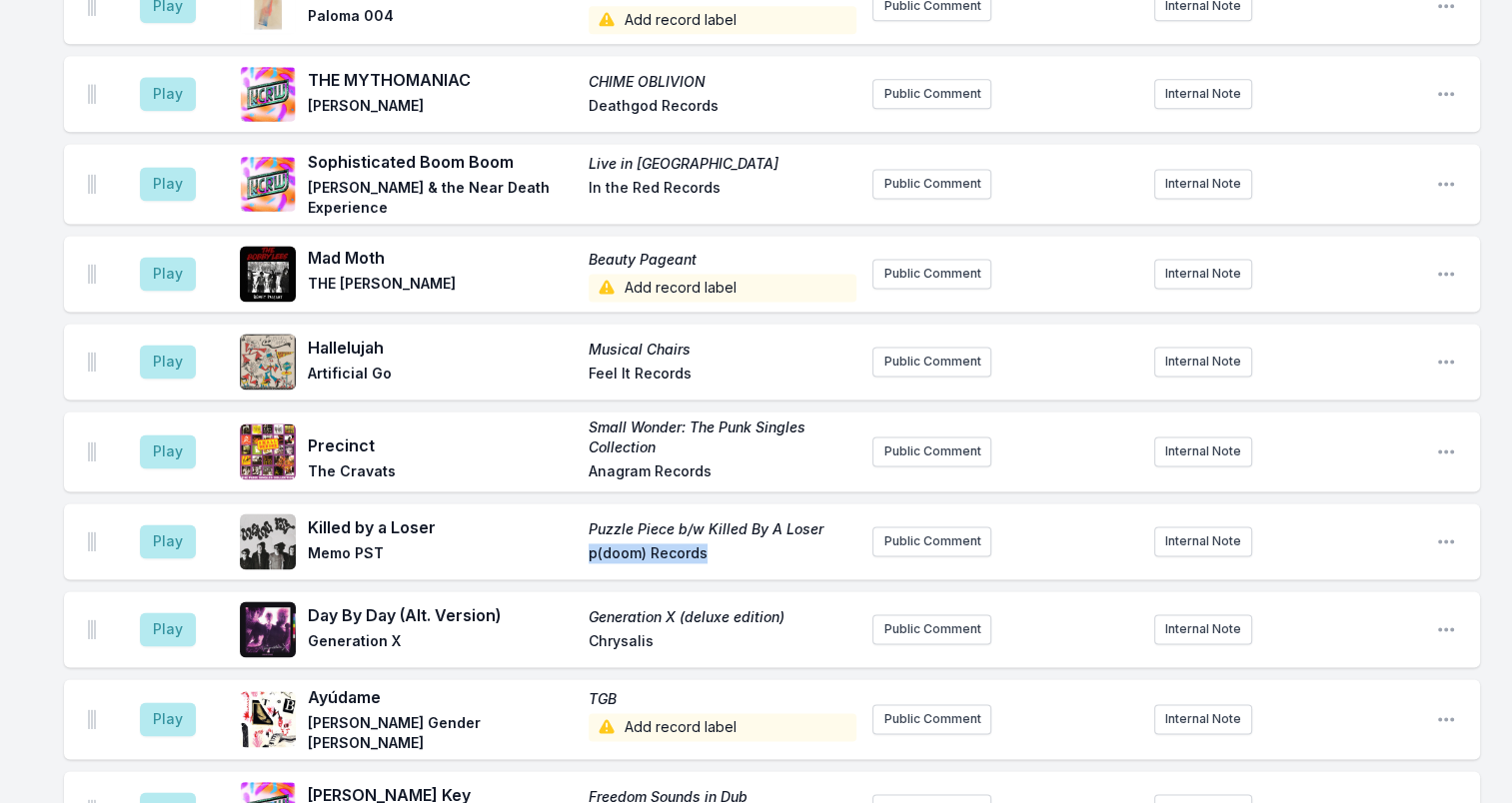 drag, startPoint x: 723, startPoint y: 509, endPoint x: 542, endPoint y: 514, distance: 181.06905 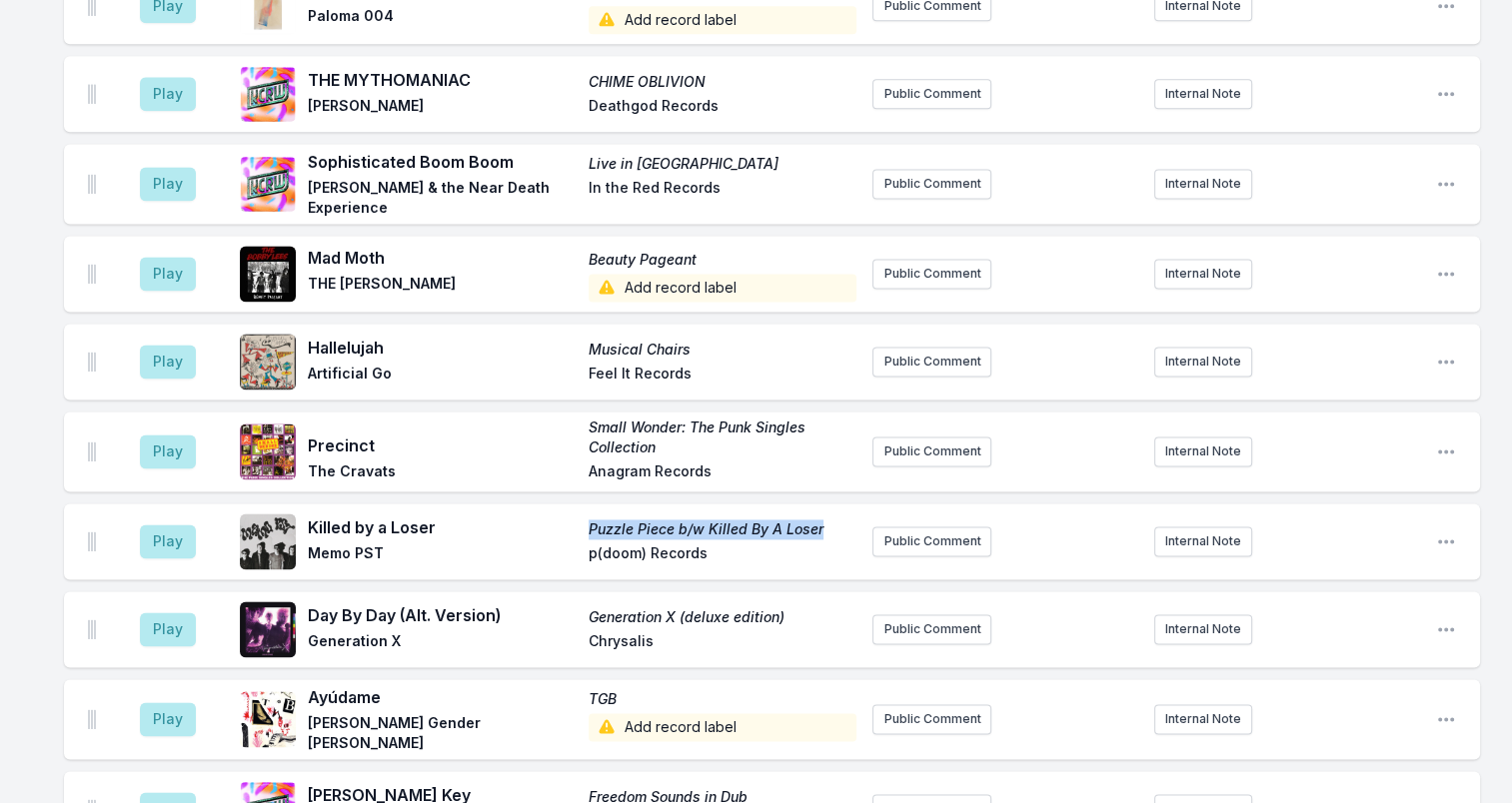 drag, startPoint x: 823, startPoint y: 485, endPoint x: 554, endPoint y: 493, distance: 269.1189 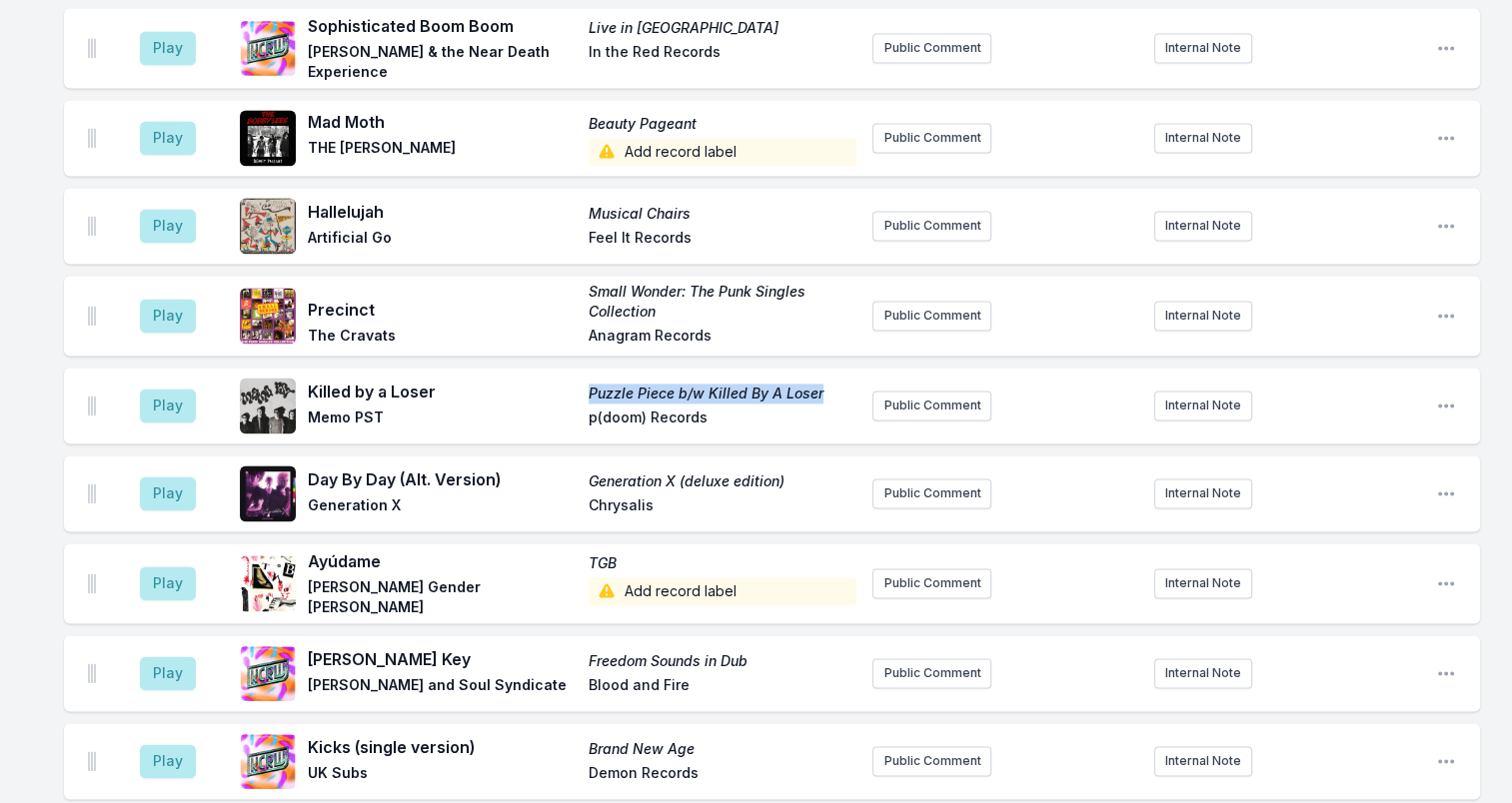 scroll, scrollTop: 2896, scrollLeft: 0, axis: vertical 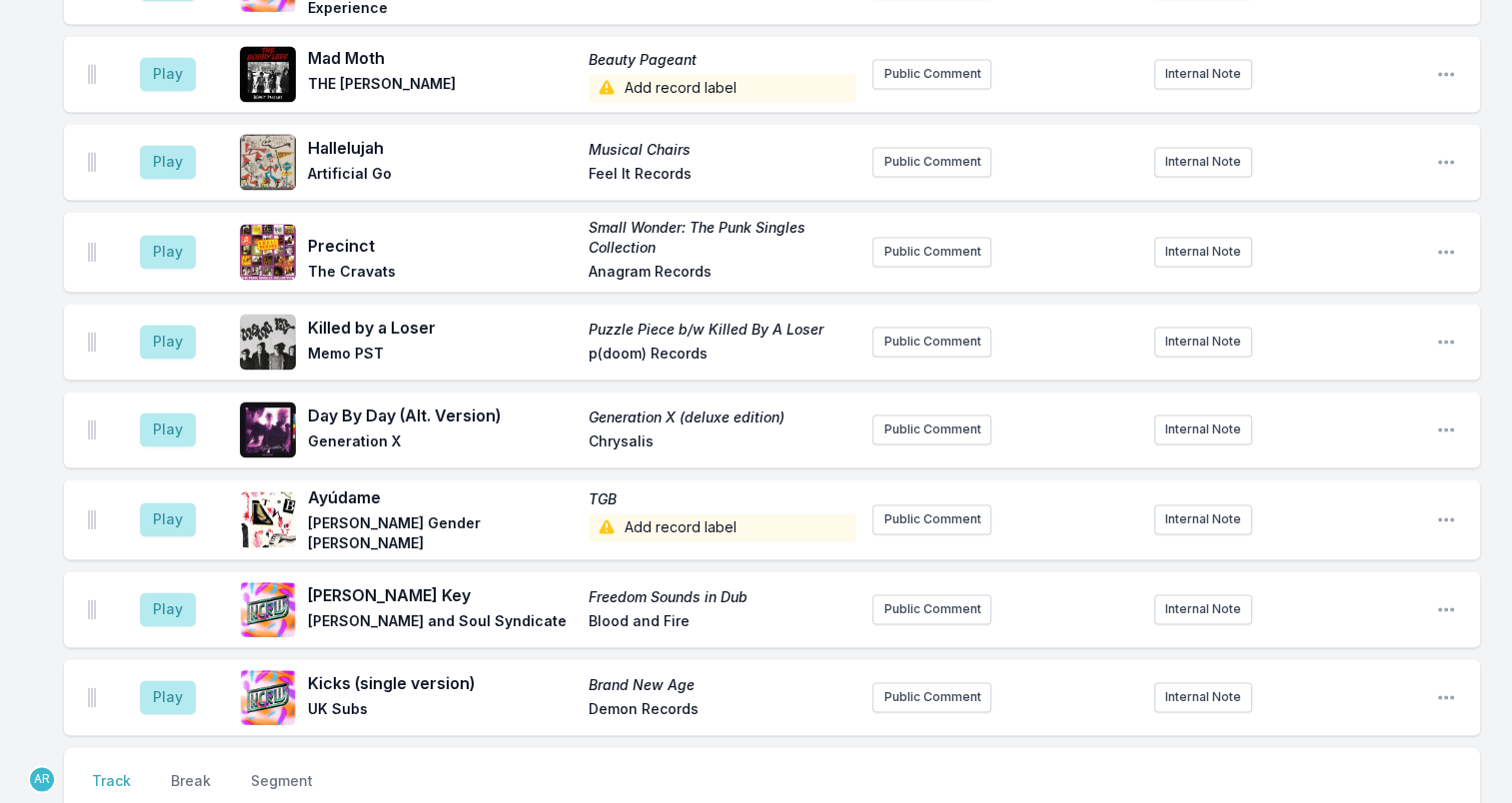 click on "Chrysalis" at bounding box center [723, 443] 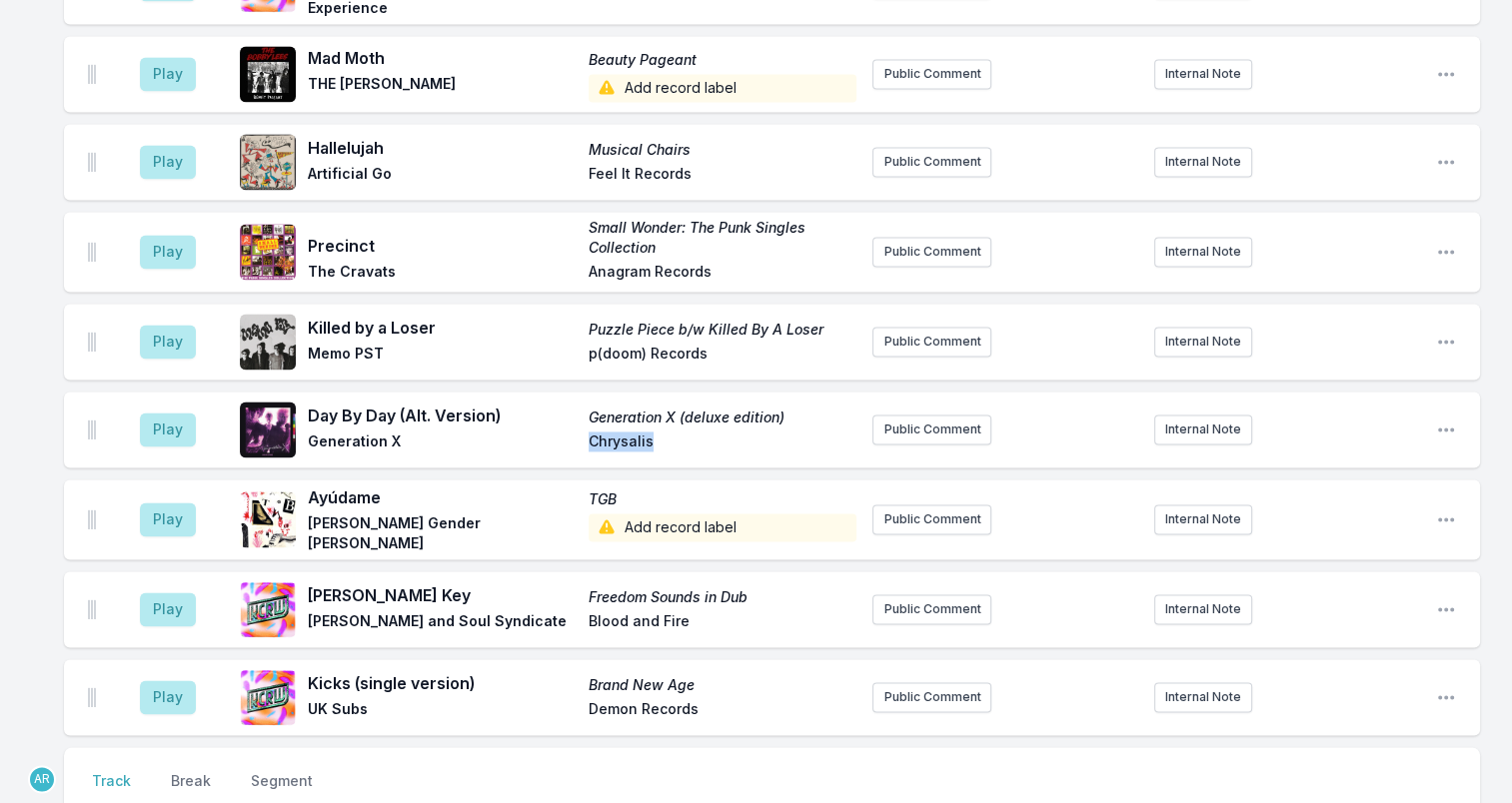 click on "Chrysalis" at bounding box center (723, 443) 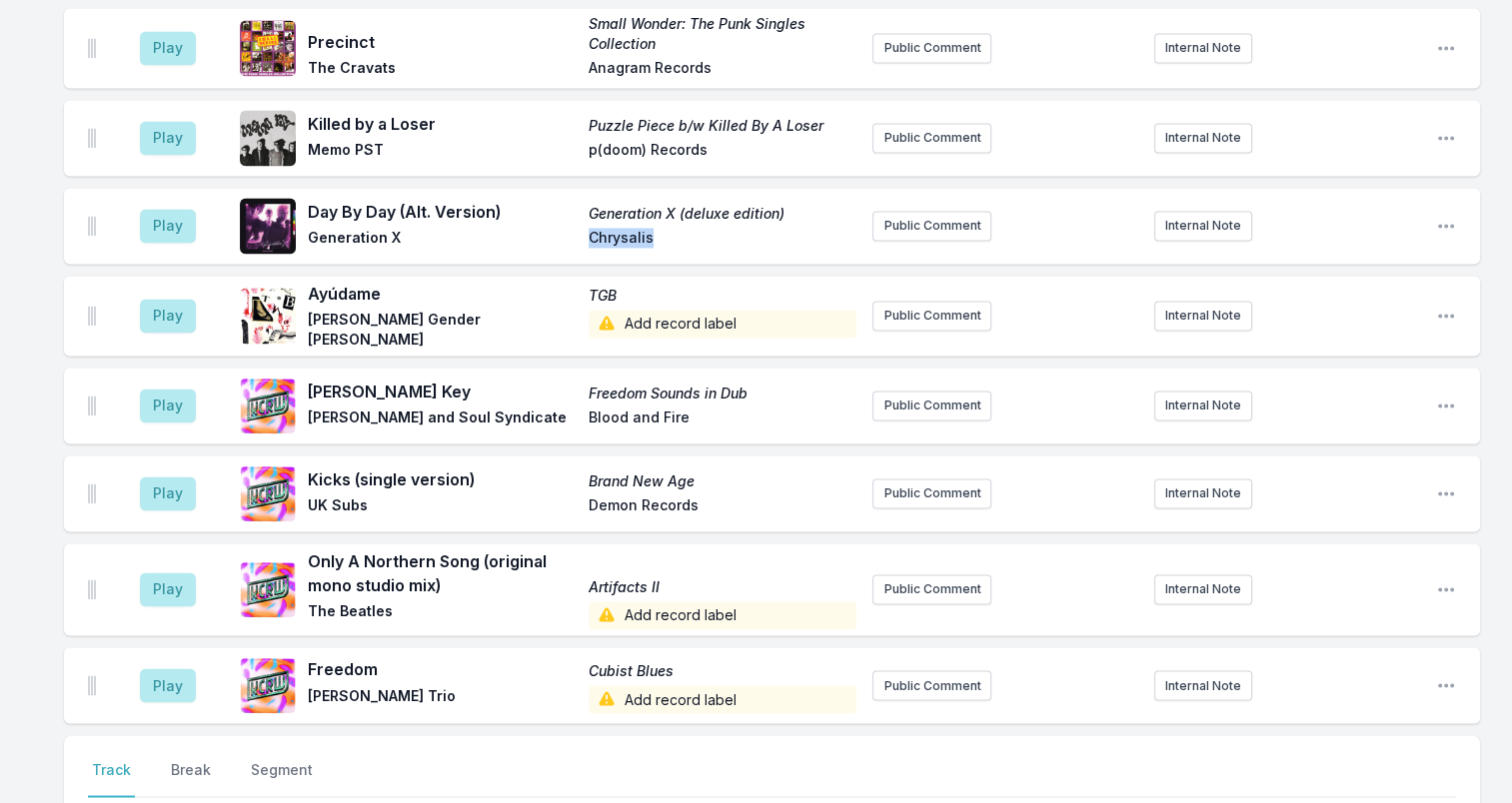 scroll, scrollTop: 3188, scrollLeft: 0, axis: vertical 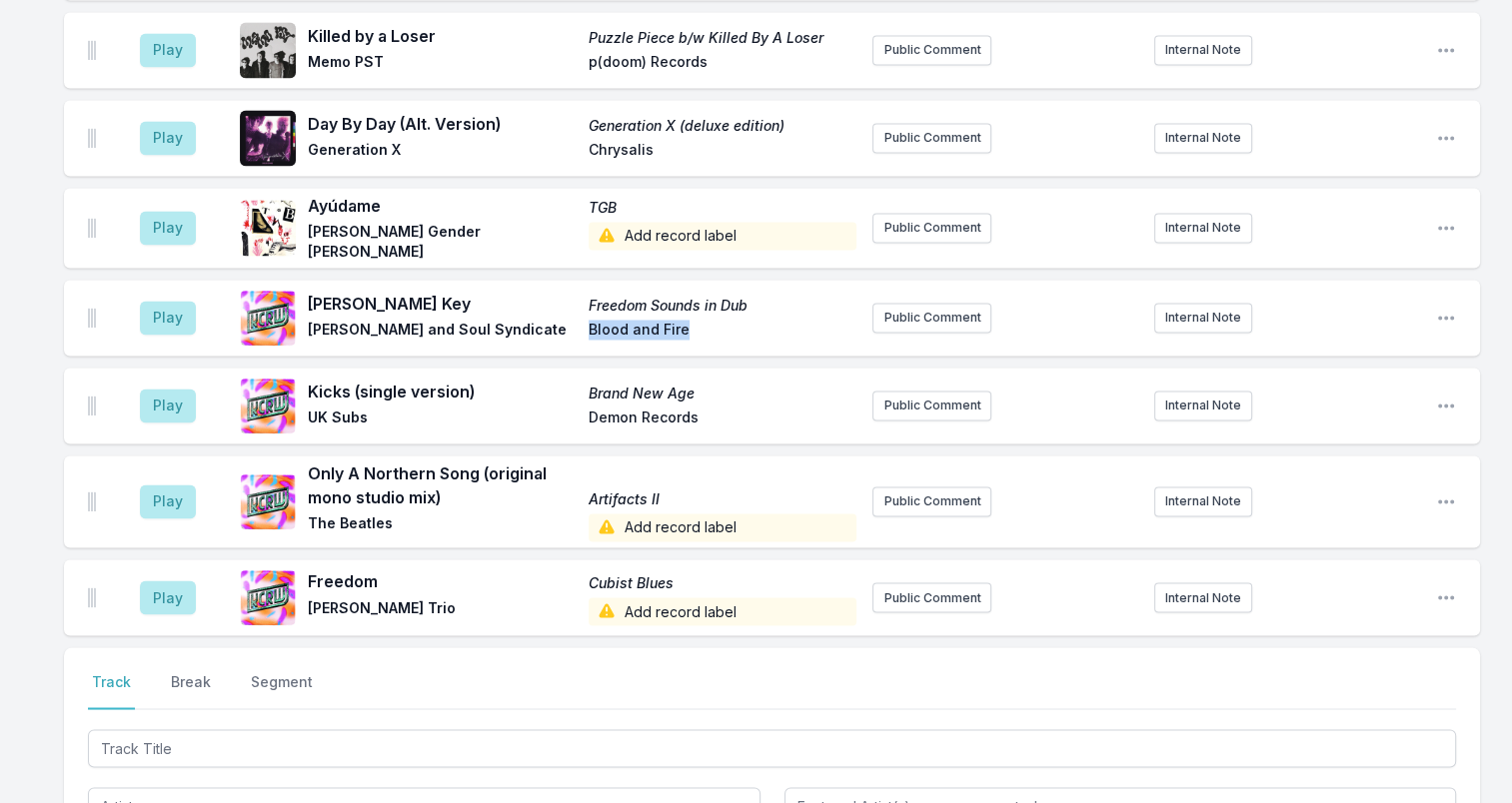 drag, startPoint x: 598, startPoint y: 281, endPoint x: 707, endPoint y: 283, distance: 109.01835 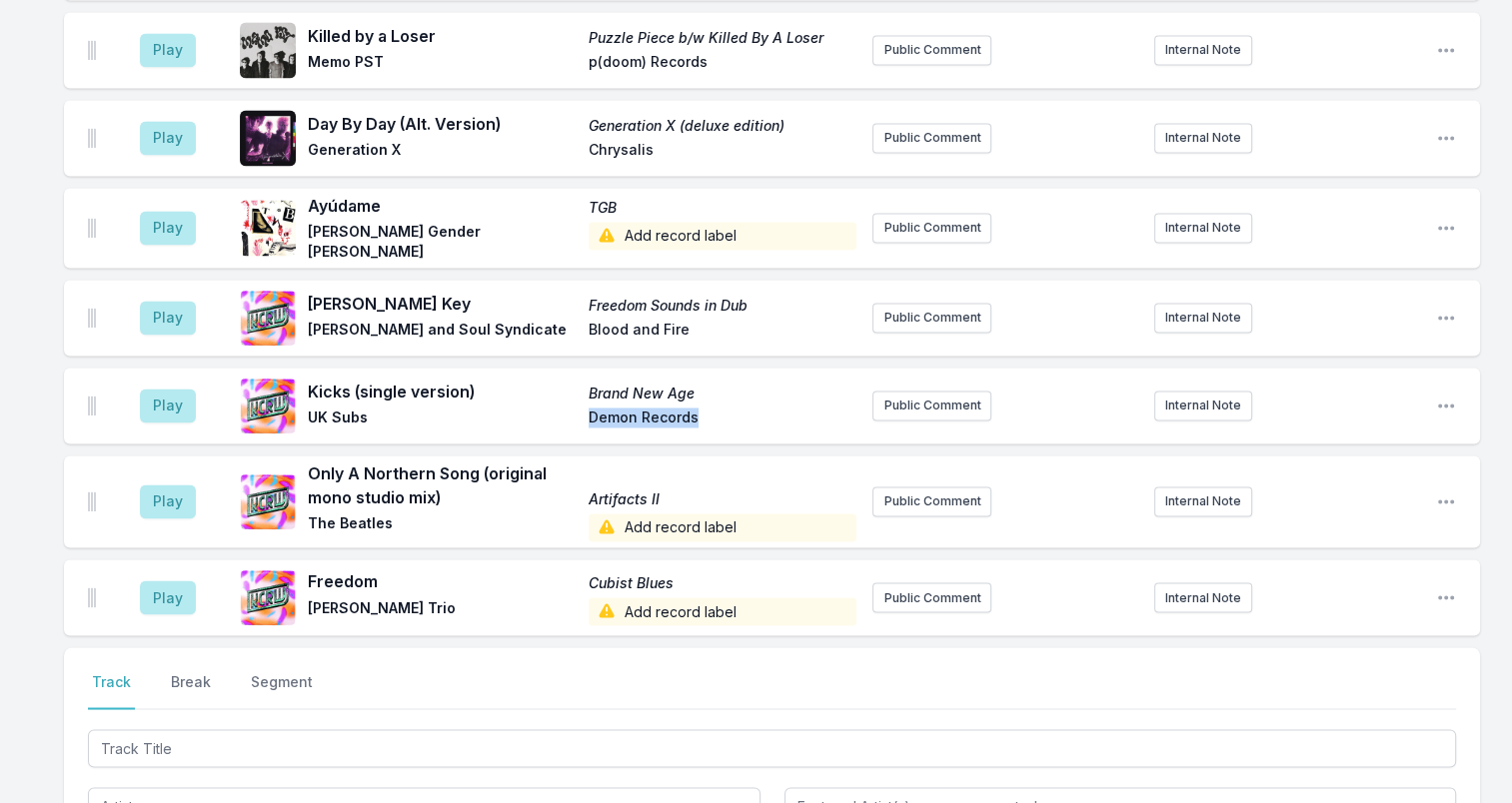 drag, startPoint x: 718, startPoint y: 364, endPoint x: 577, endPoint y: 360, distance: 141.05673 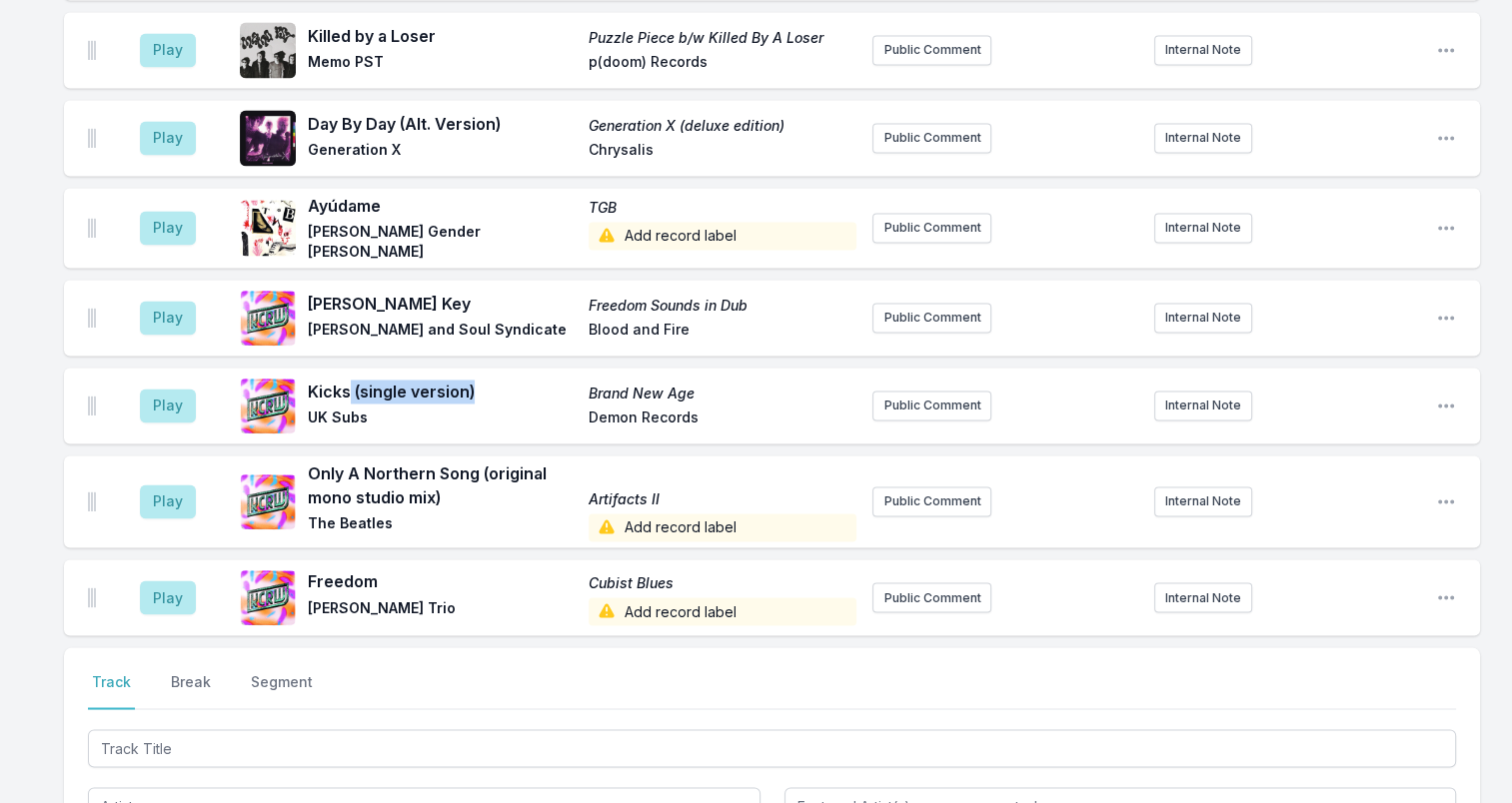drag, startPoint x: 480, startPoint y: 344, endPoint x: 349, endPoint y: 344, distance: 131 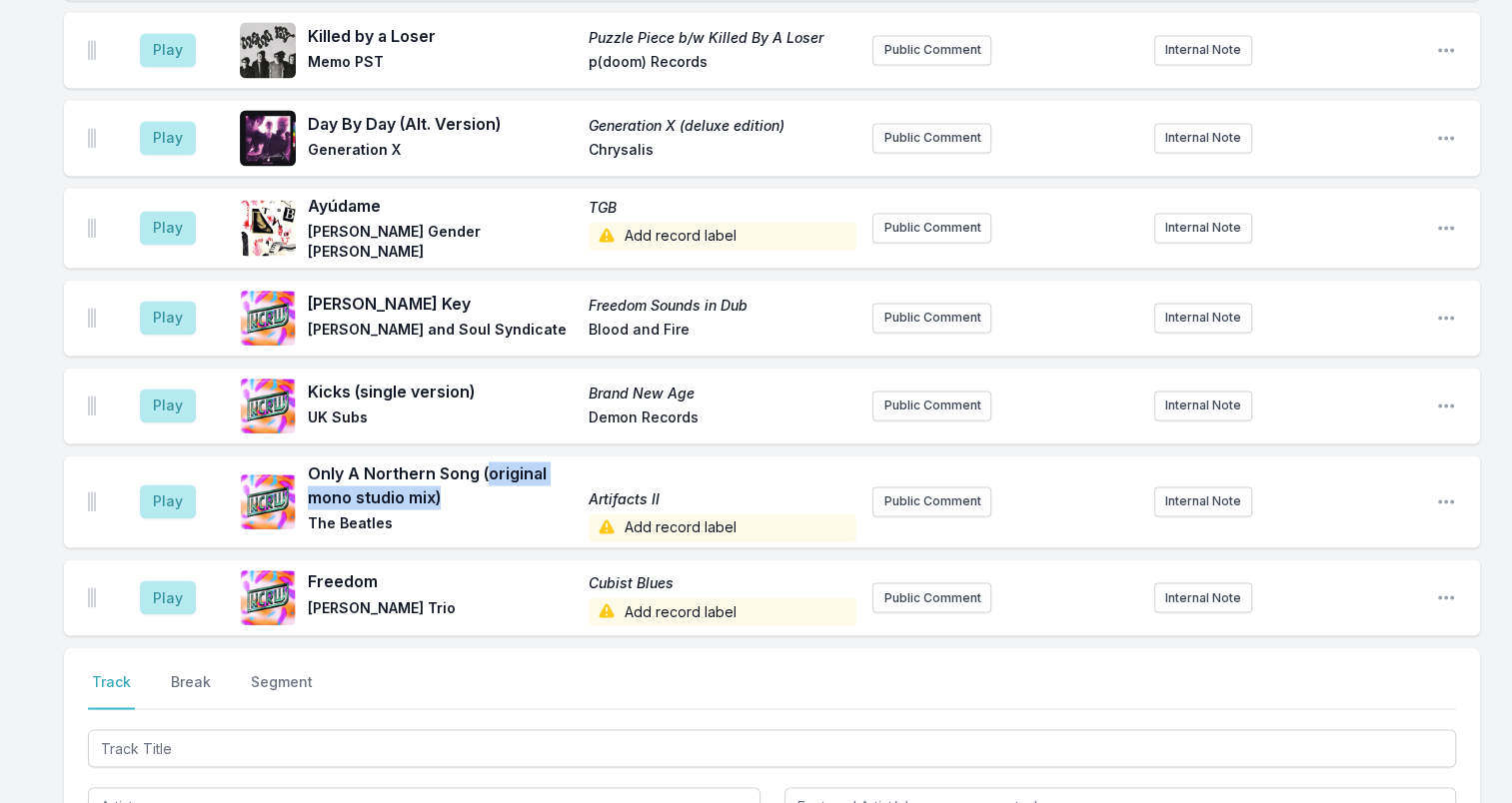 drag, startPoint x: 483, startPoint y: 427, endPoint x: 465, endPoint y: 456, distance: 34.132096 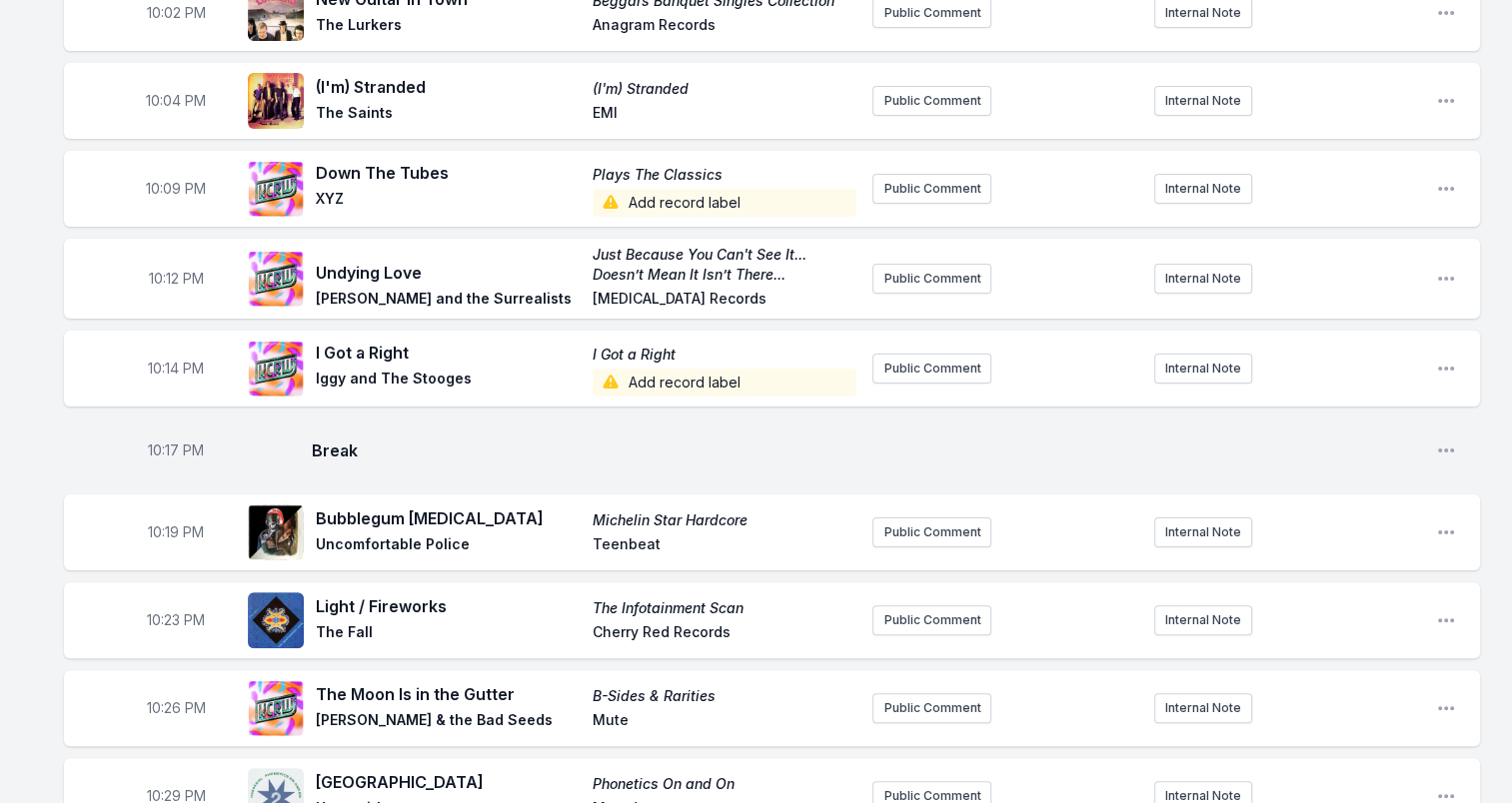 scroll, scrollTop: 599, scrollLeft: 0, axis: vertical 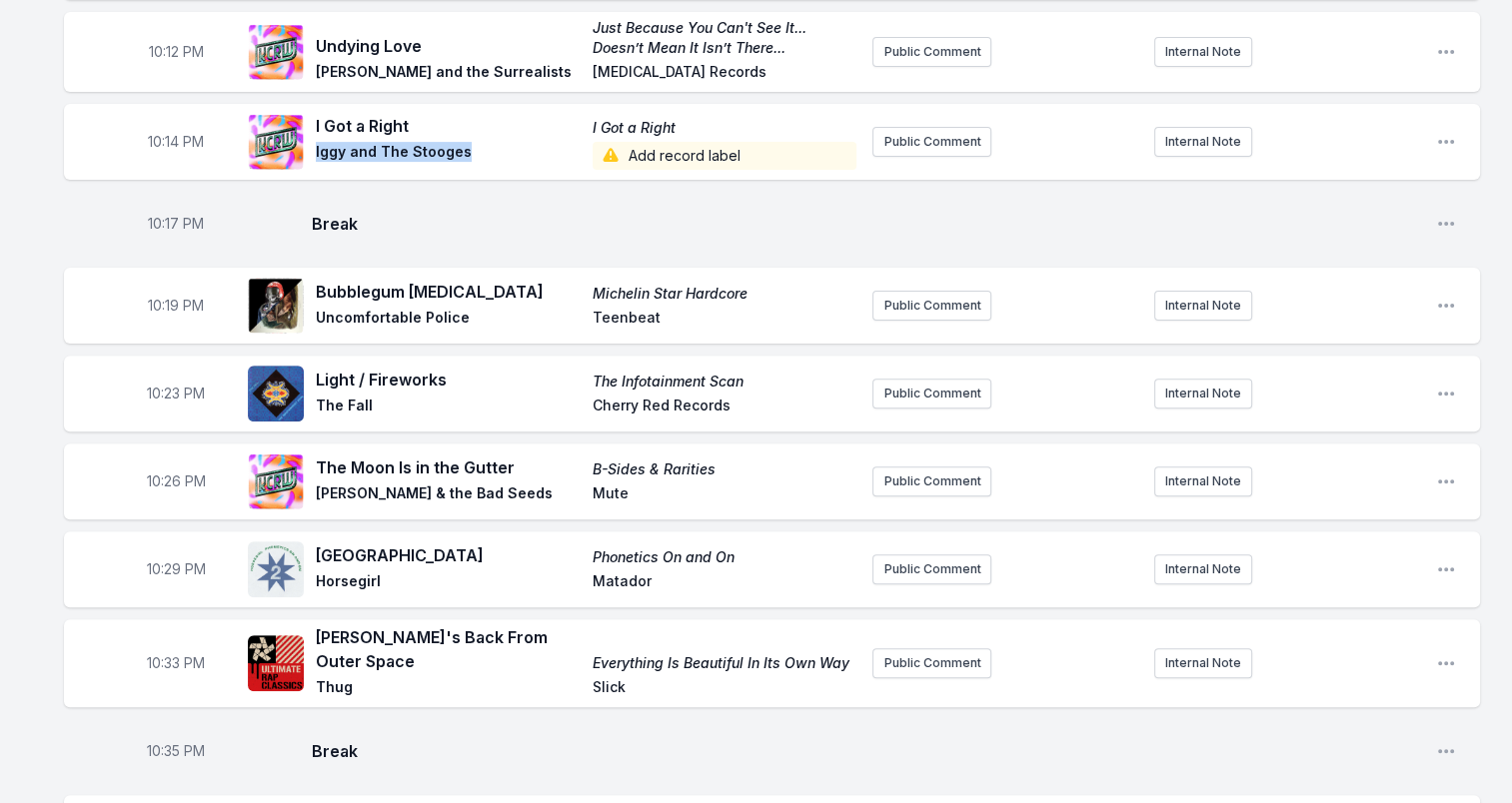 drag, startPoint x: 320, startPoint y: 150, endPoint x: 464, endPoint y: 151, distance: 144.00347 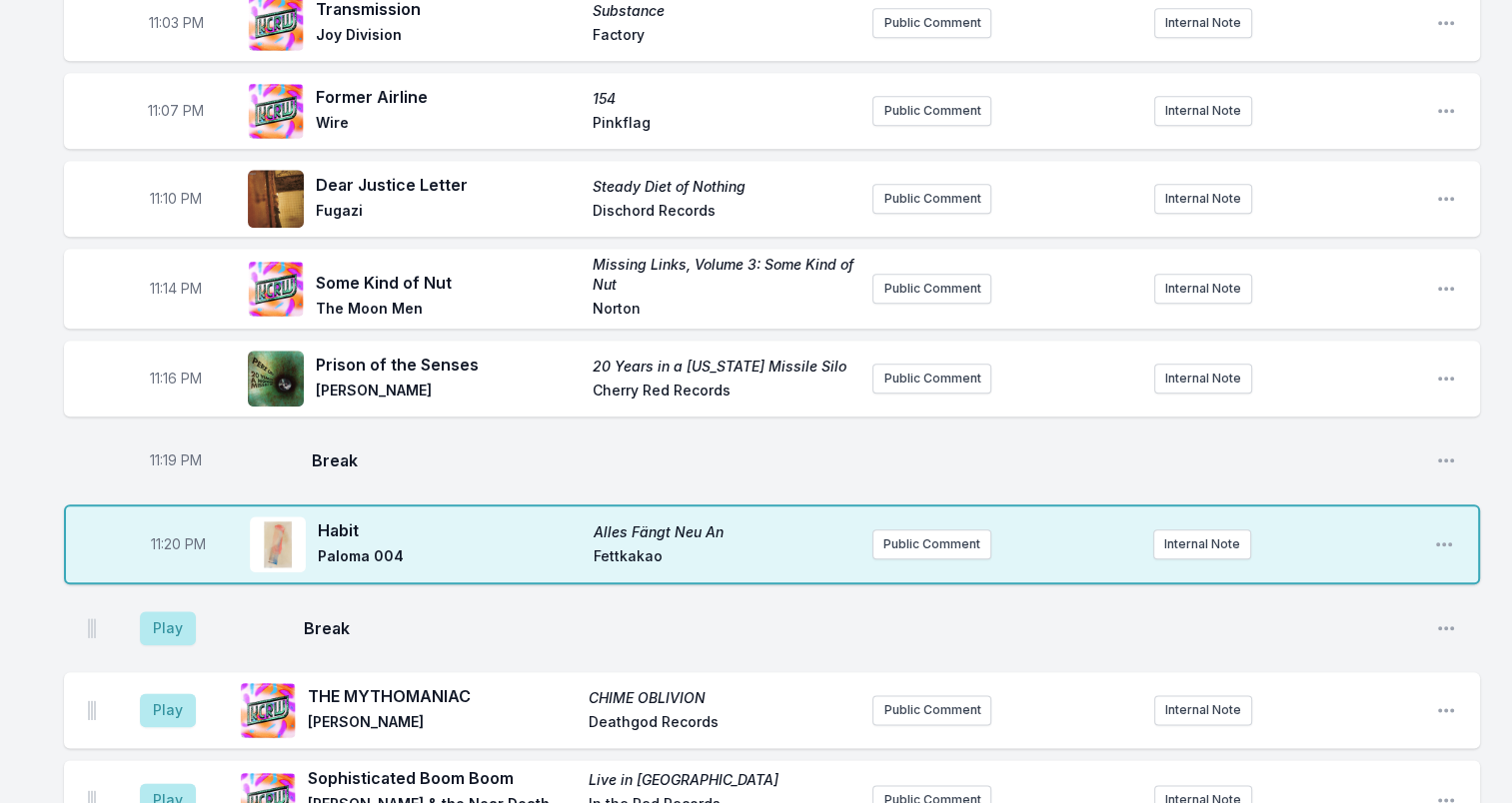 scroll, scrollTop: 2197, scrollLeft: 0, axis: vertical 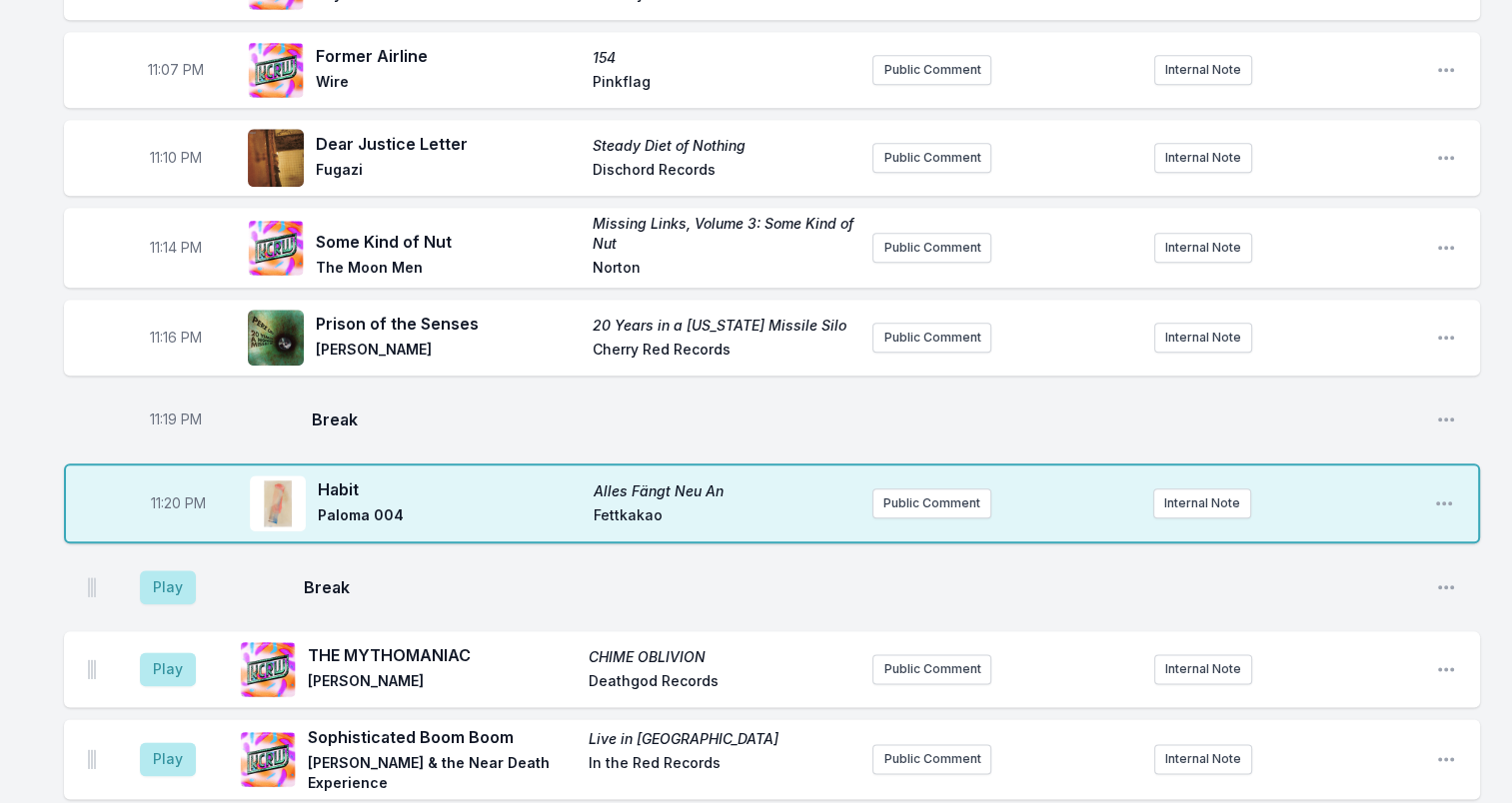 click on "Fettkakao" at bounding box center (726, 517) 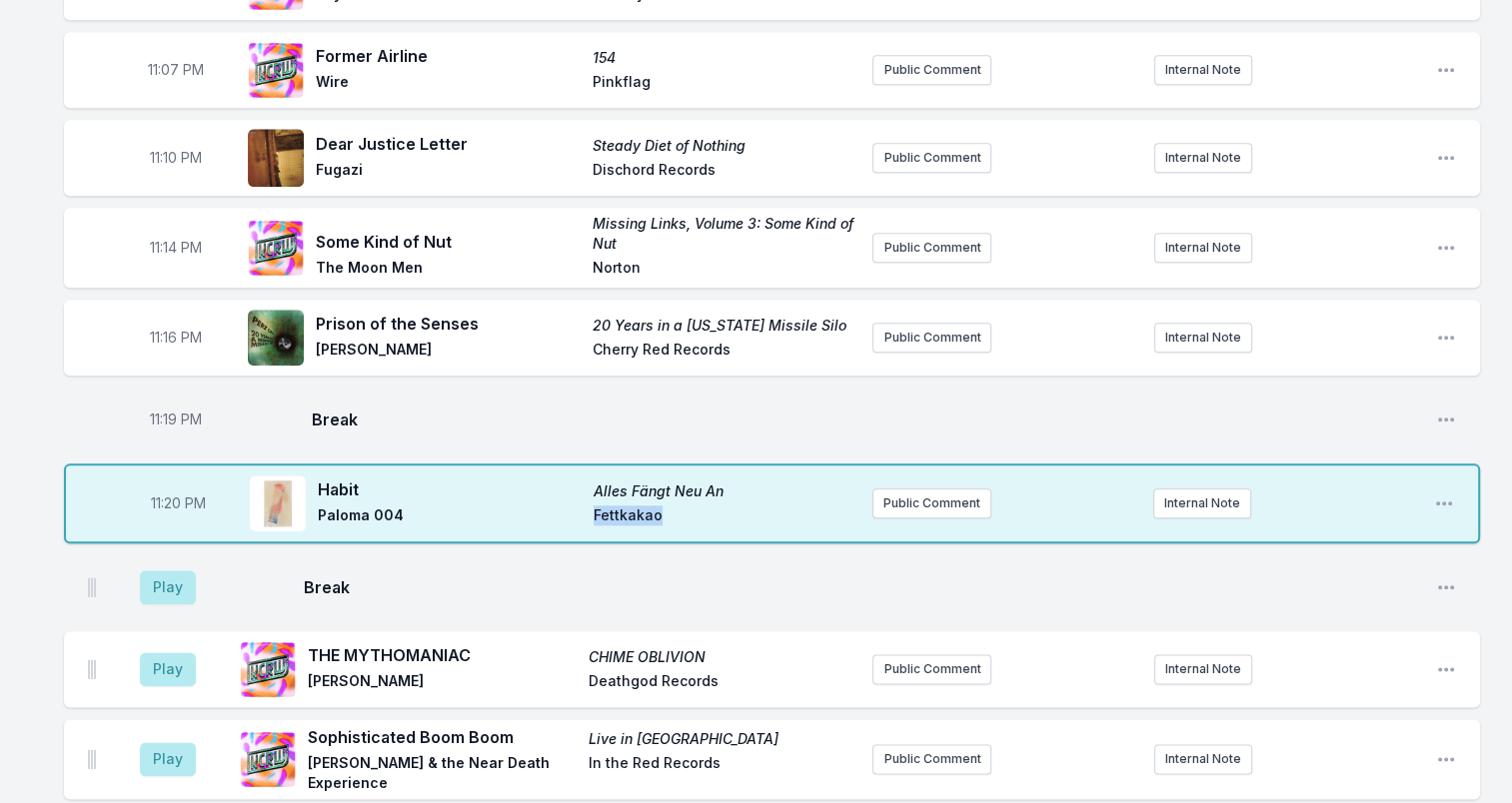 click on "Fettkakao" at bounding box center (726, 517) 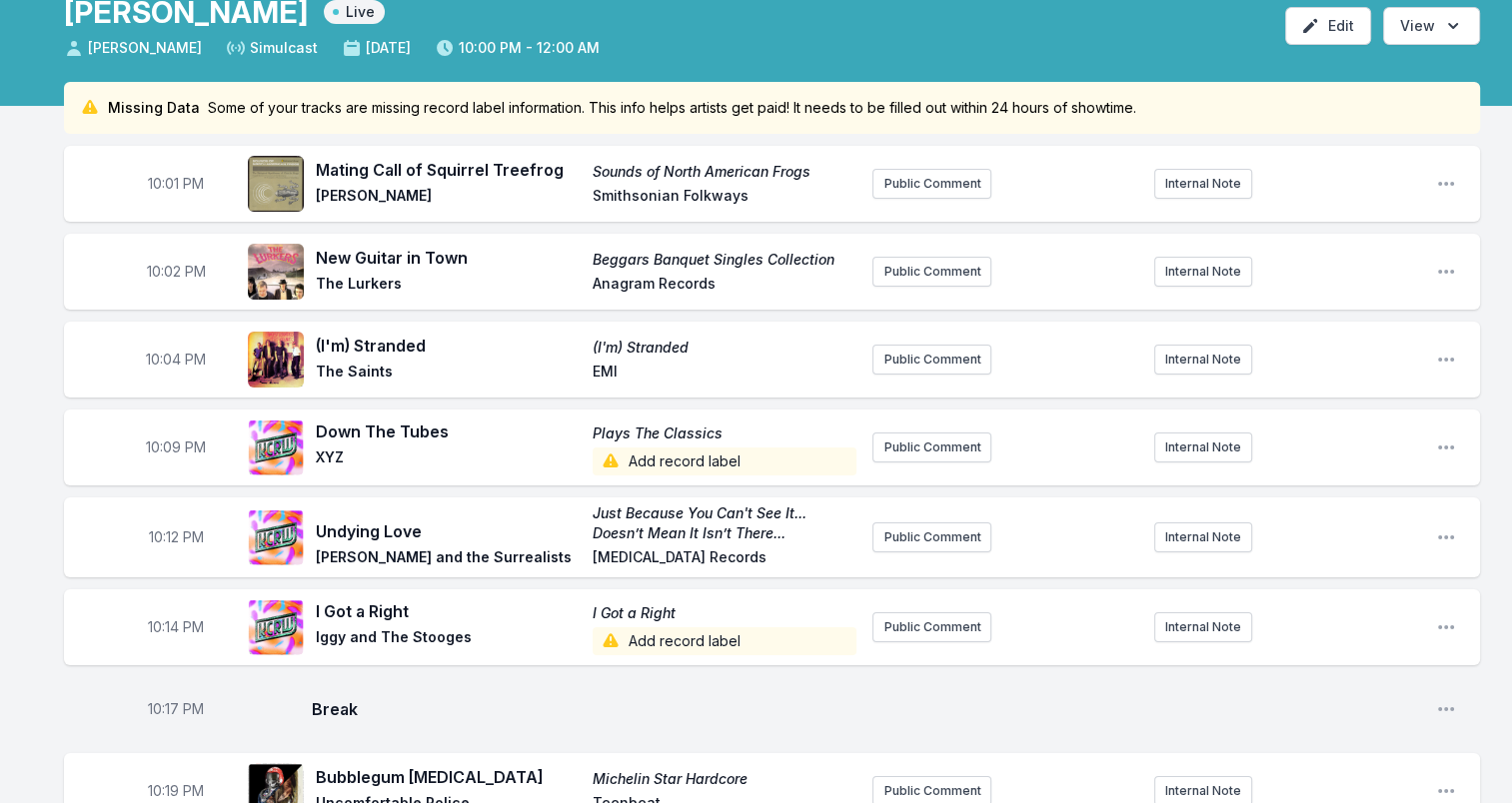 scroll, scrollTop: 0, scrollLeft: 0, axis: both 